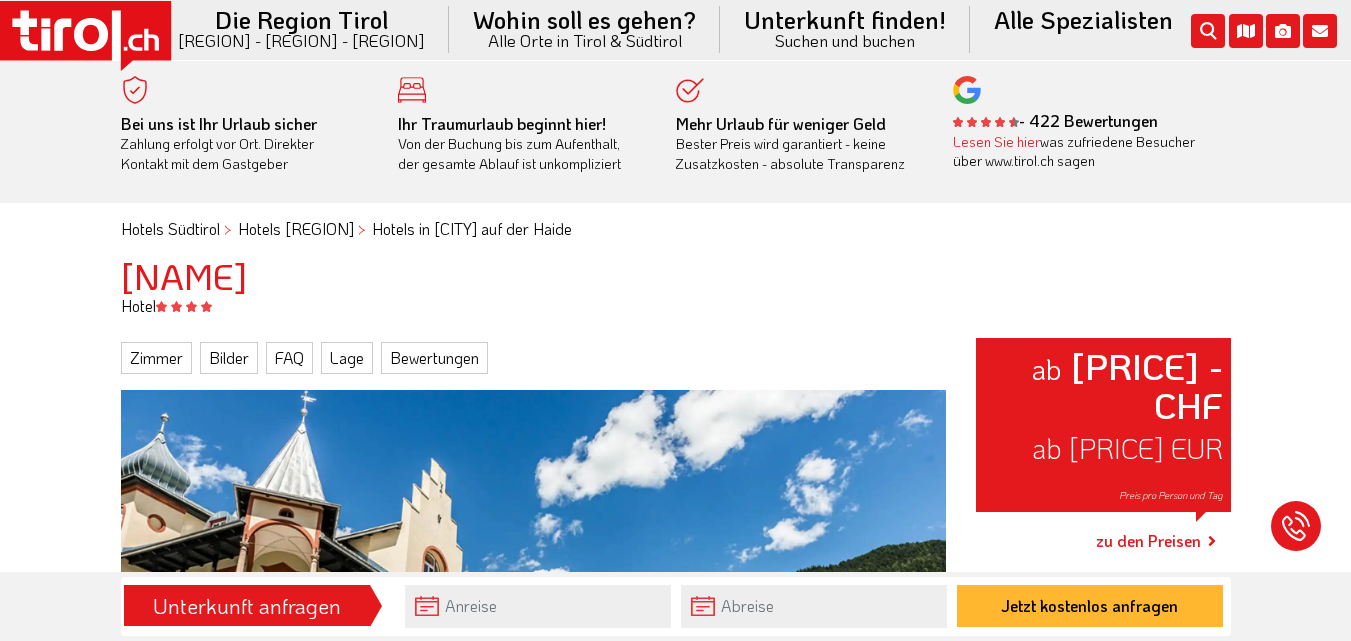 scroll, scrollTop: 0, scrollLeft: 0, axis: both 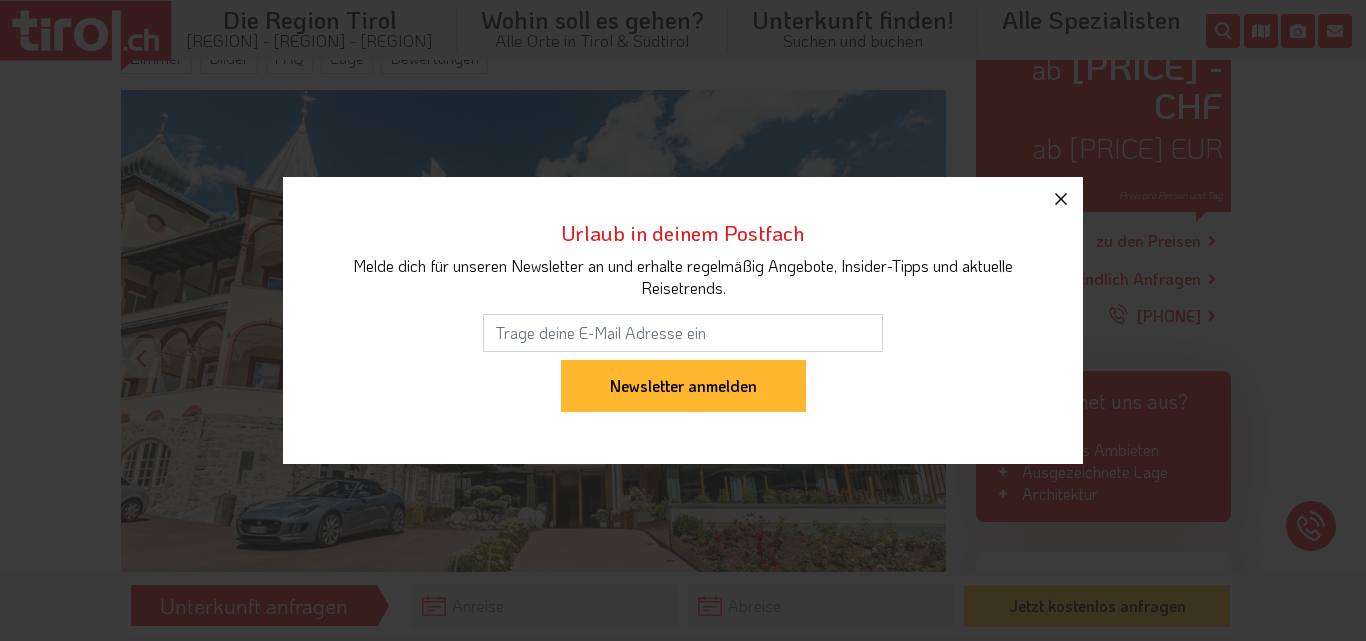 click at bounding box center [1061, 199] 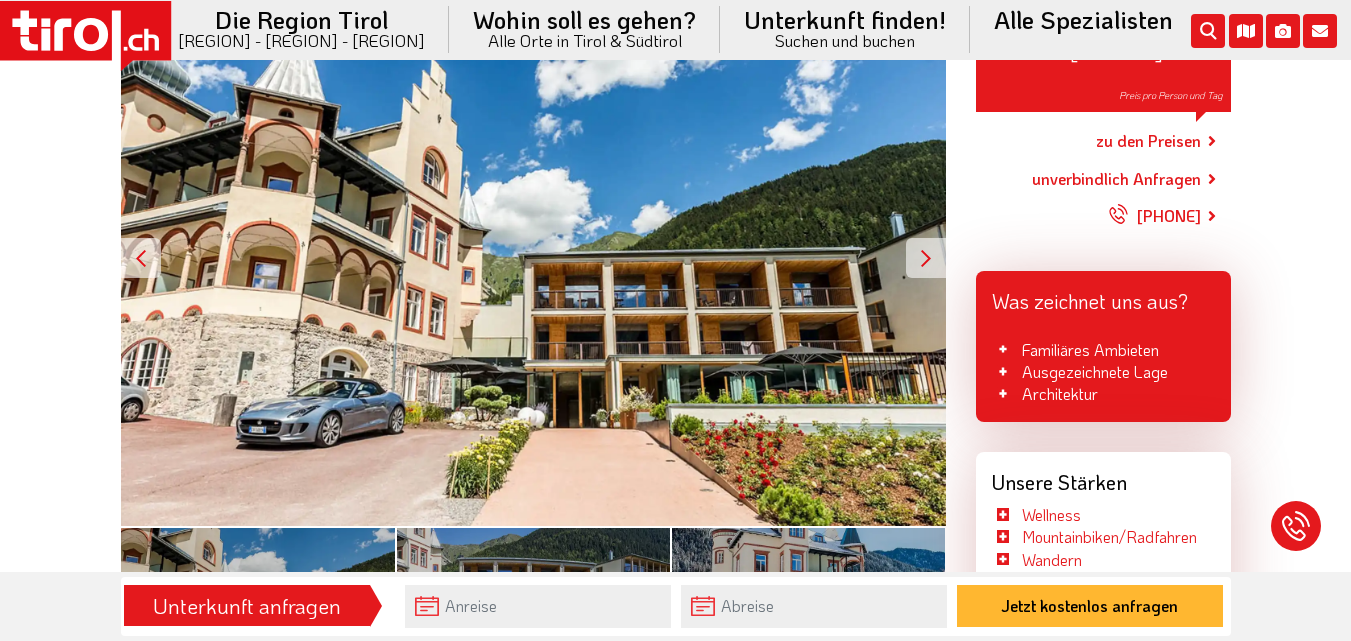 scroll, scrollTop: 300, scrollLeft: 0, axis: vertical 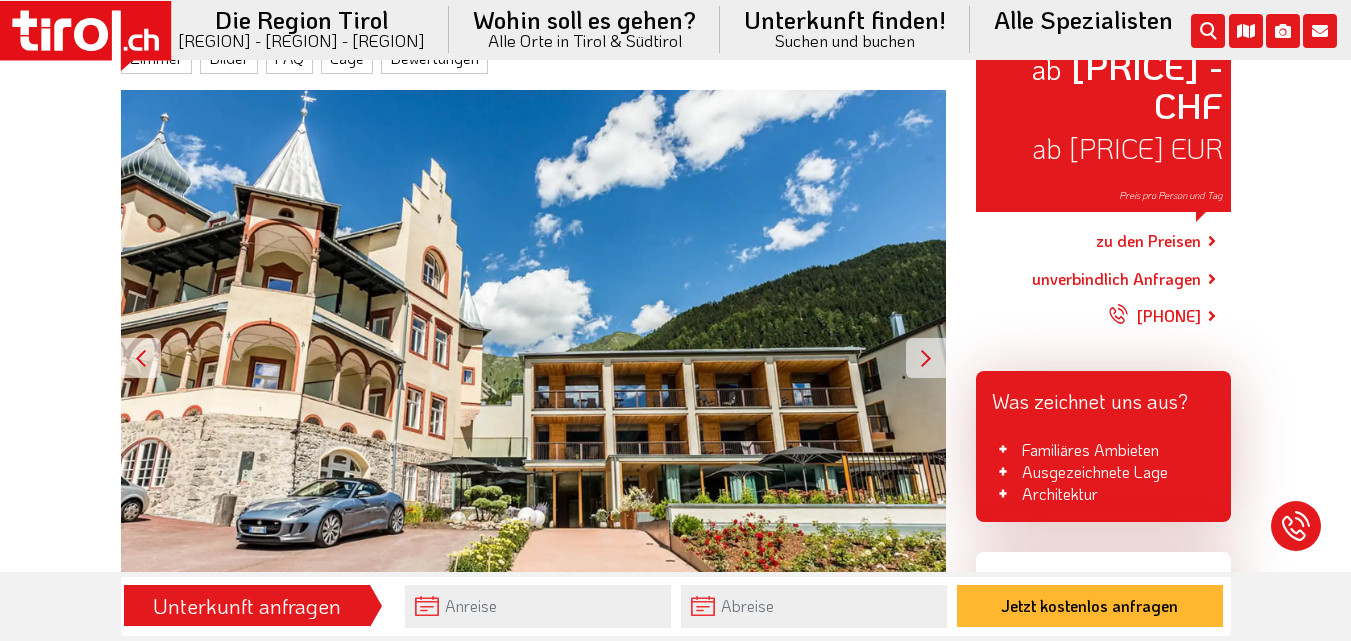 click at bounding box center [926, 358] 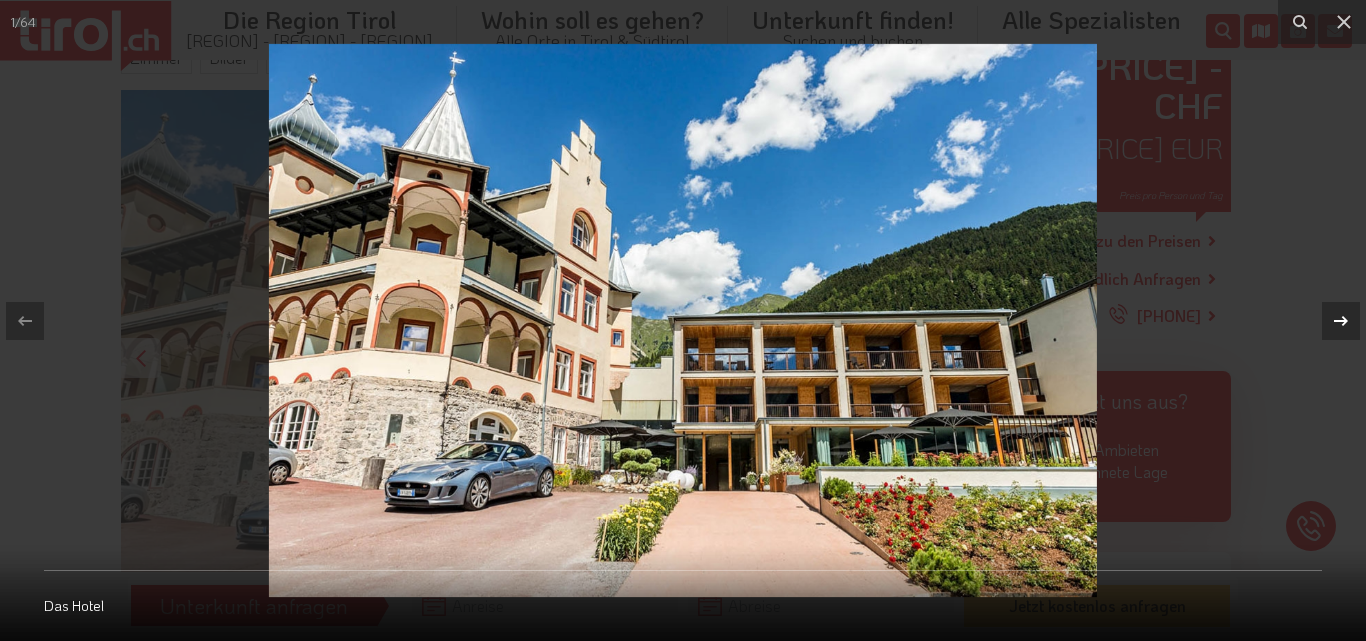 click at bounding box center [1341, 321] 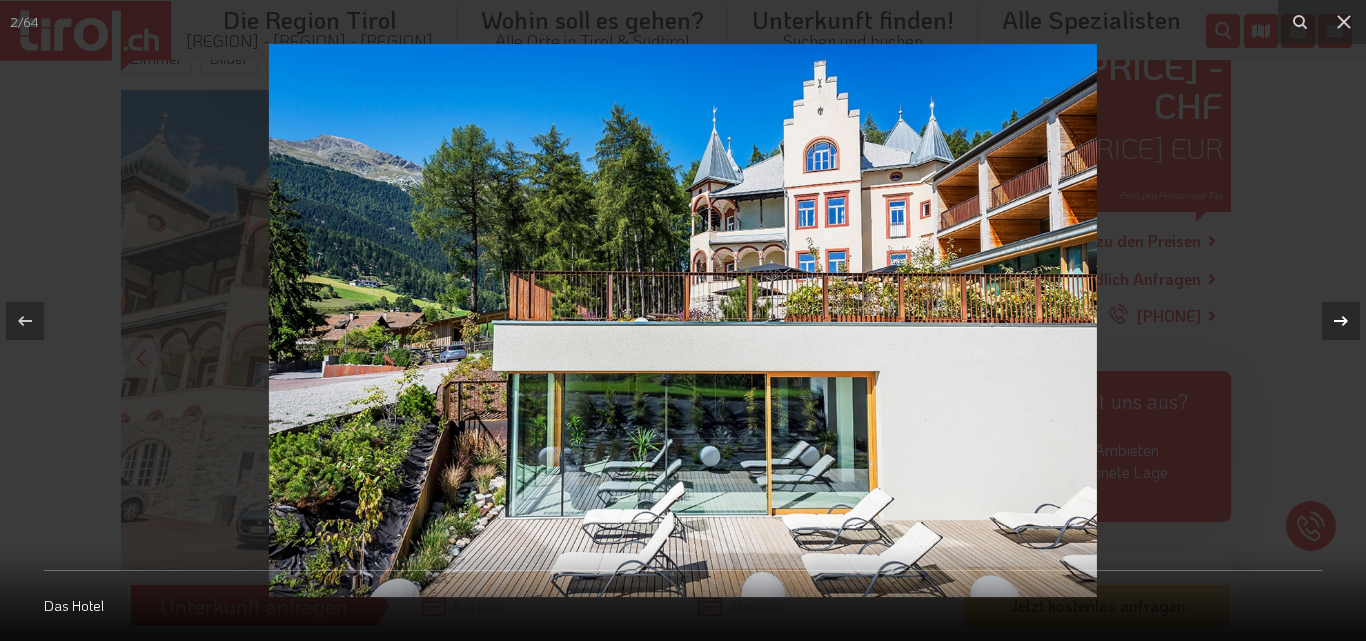 click at bounding box center [1341, 321] 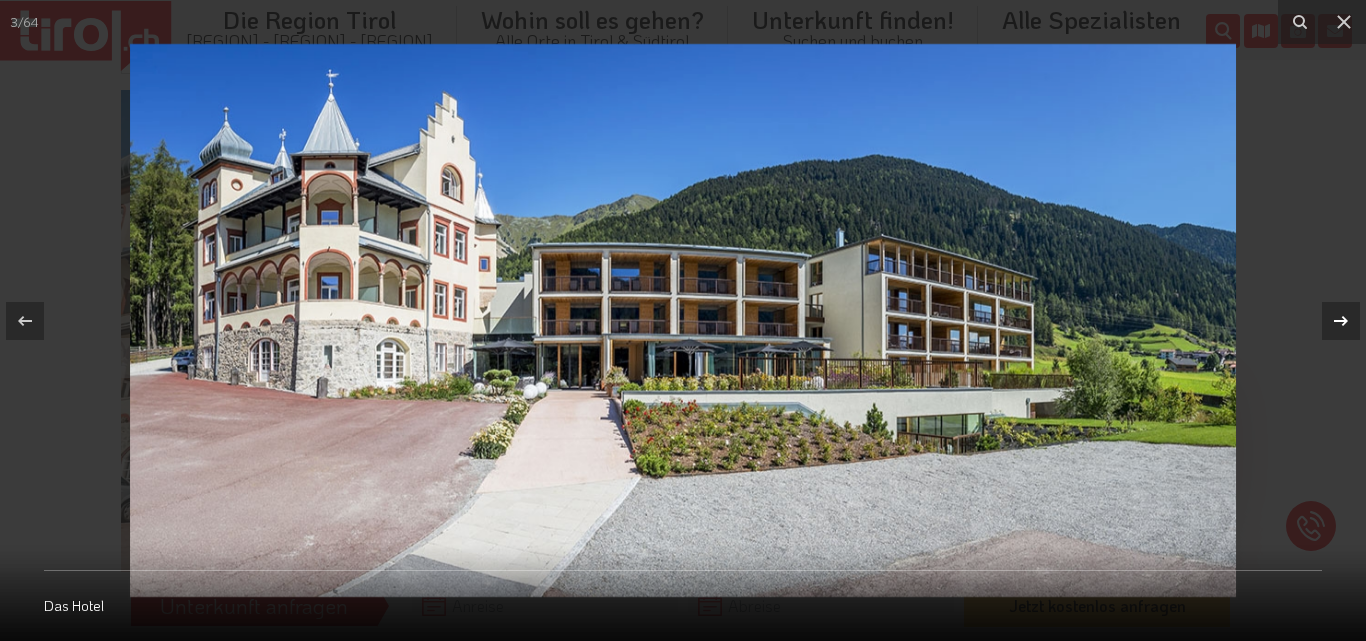 click at bounding box center (1341, 321) 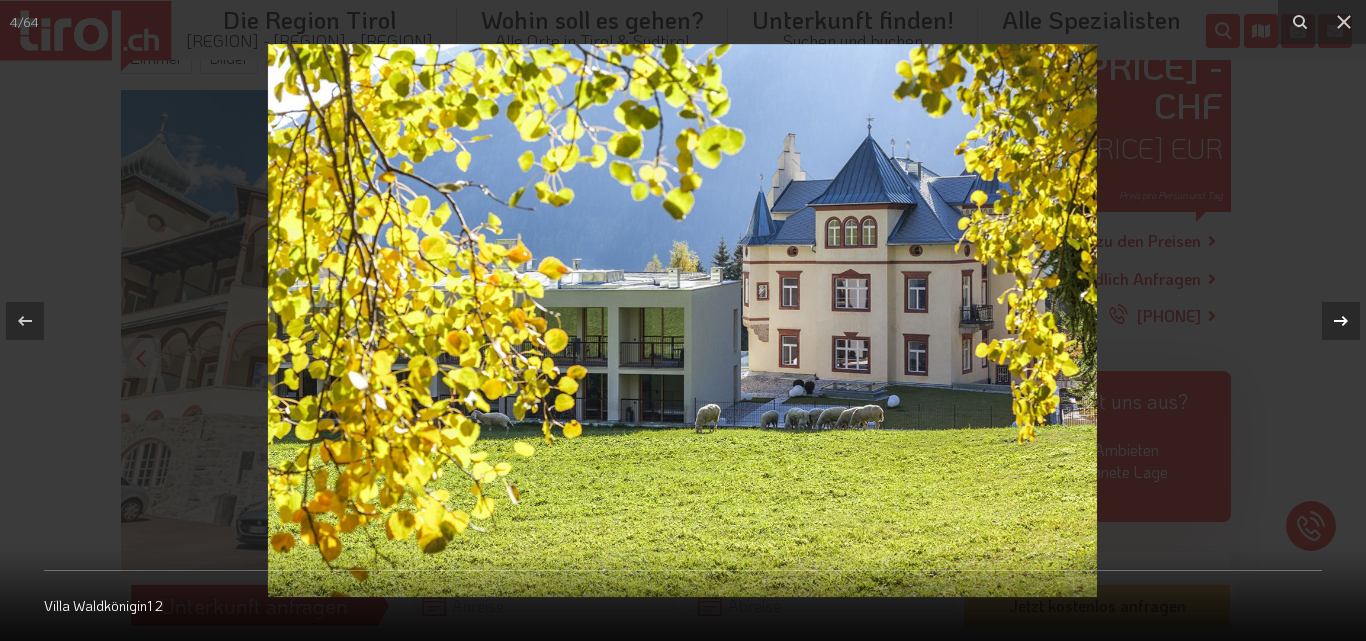 click at bounding box center (1341, 321) 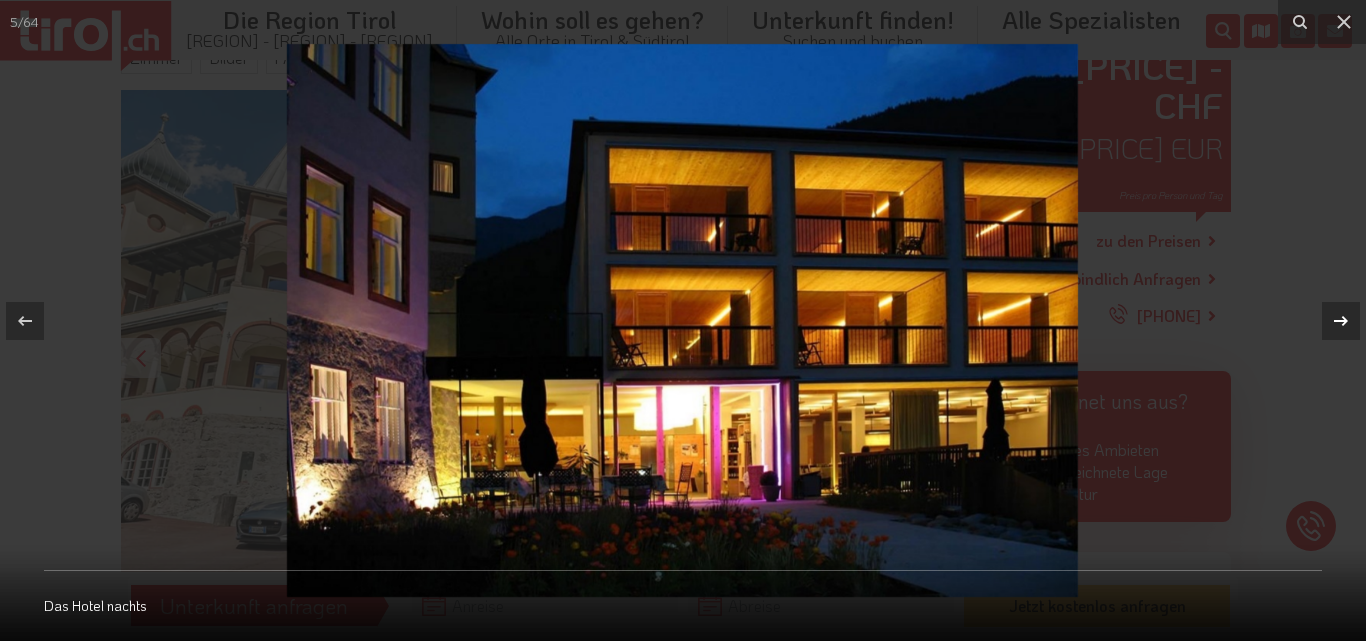 click at bounding box center [1341, 321] 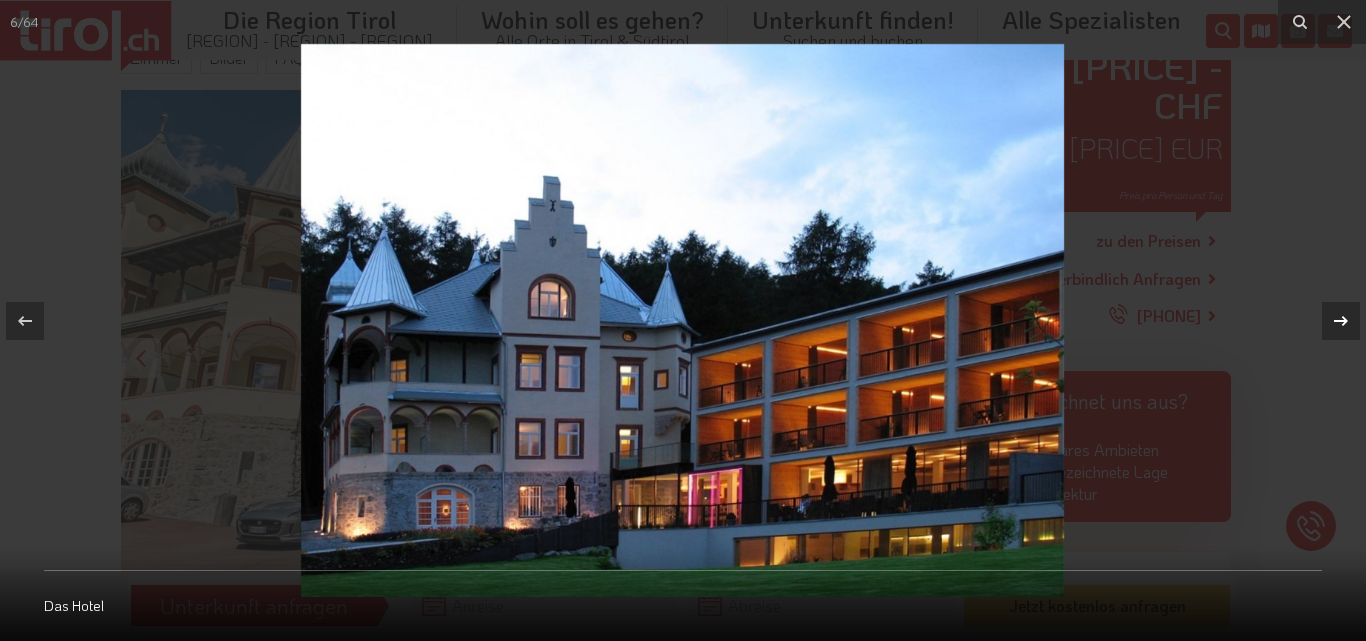 click at bounding box center (1341, 321) 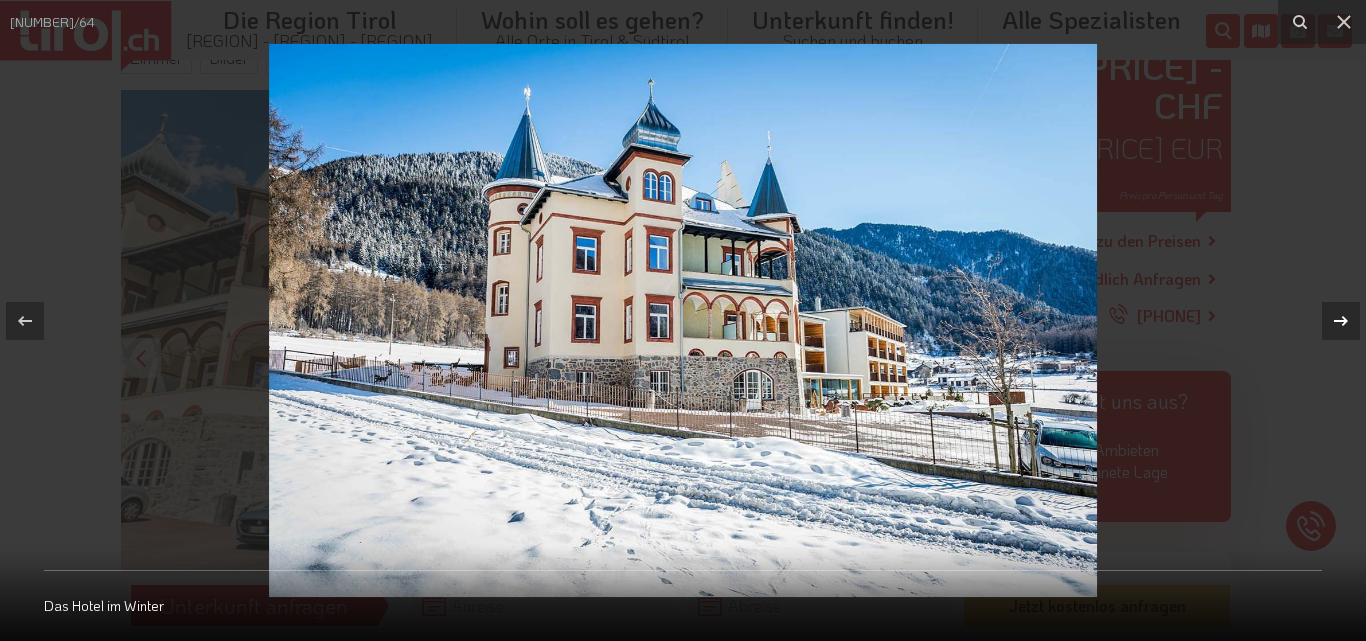 click at bounding box center [1331, 321] 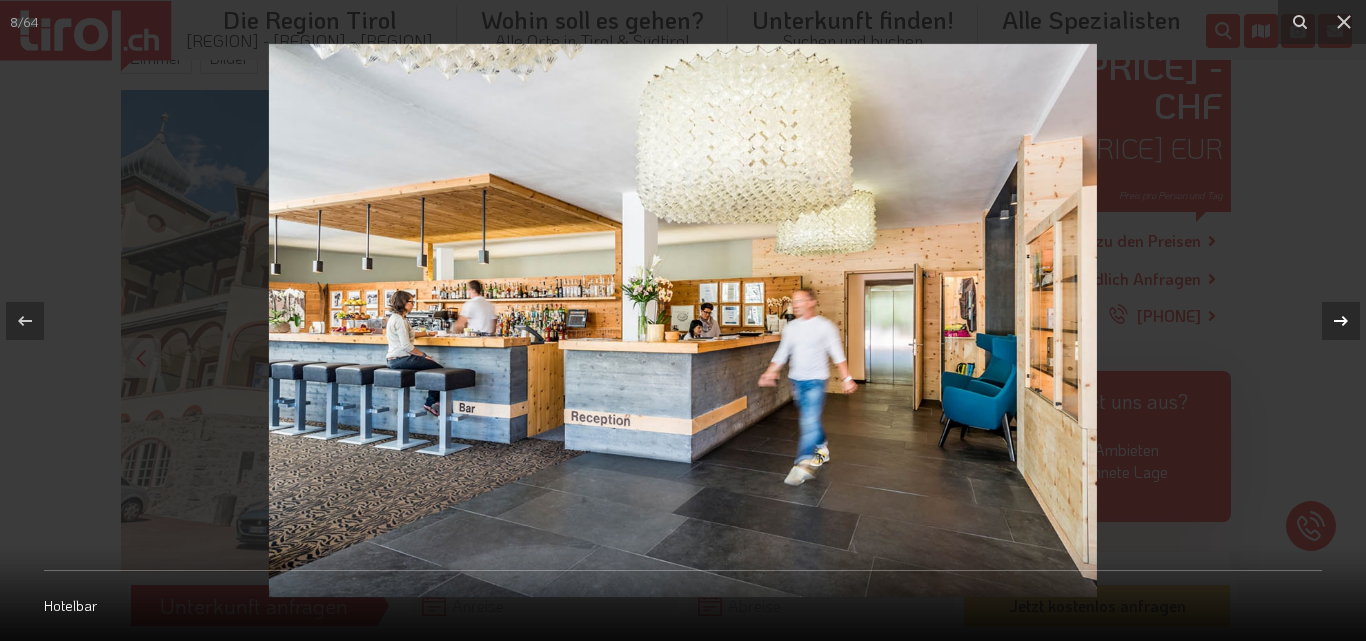 click at bounding box center (1331, 321) 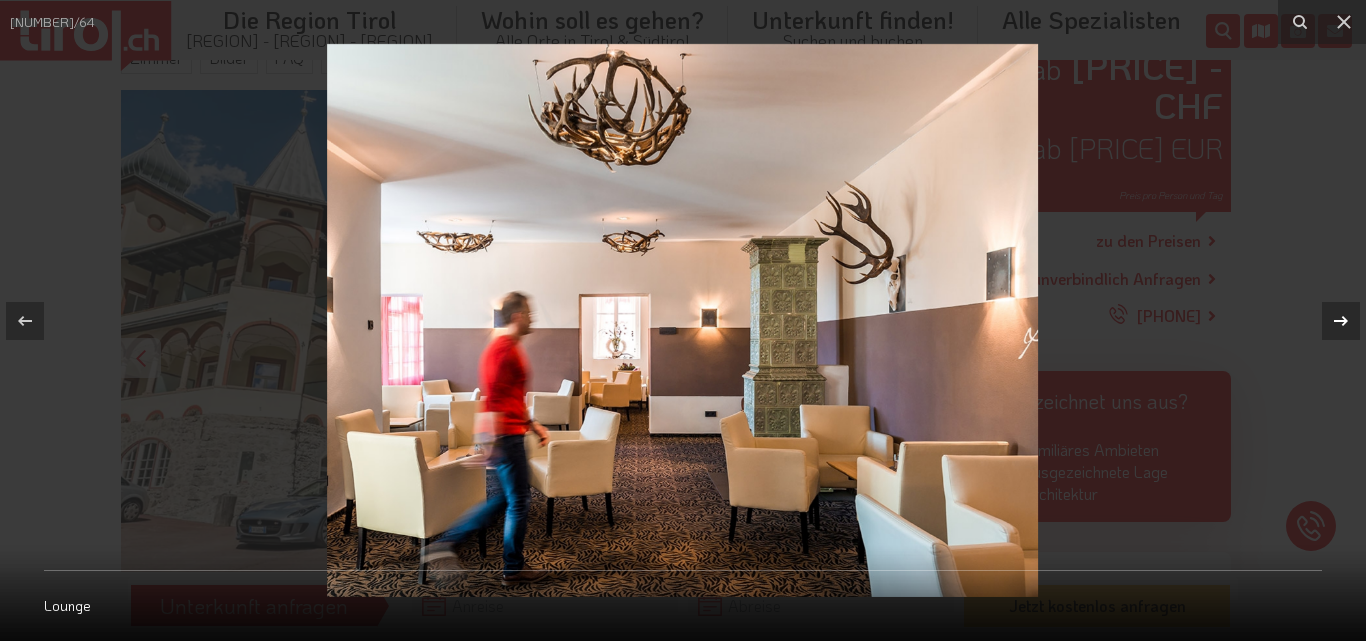 click at bounding box center [1331, 321] 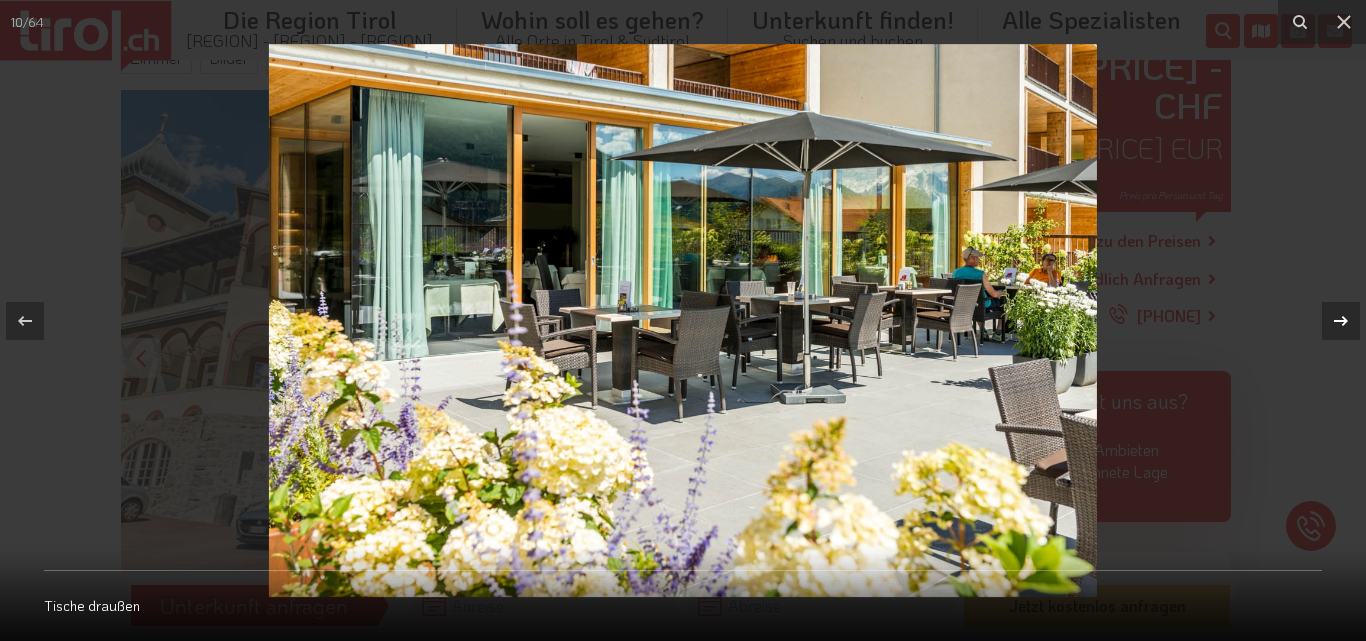 click at bounding box center [1331, 321] 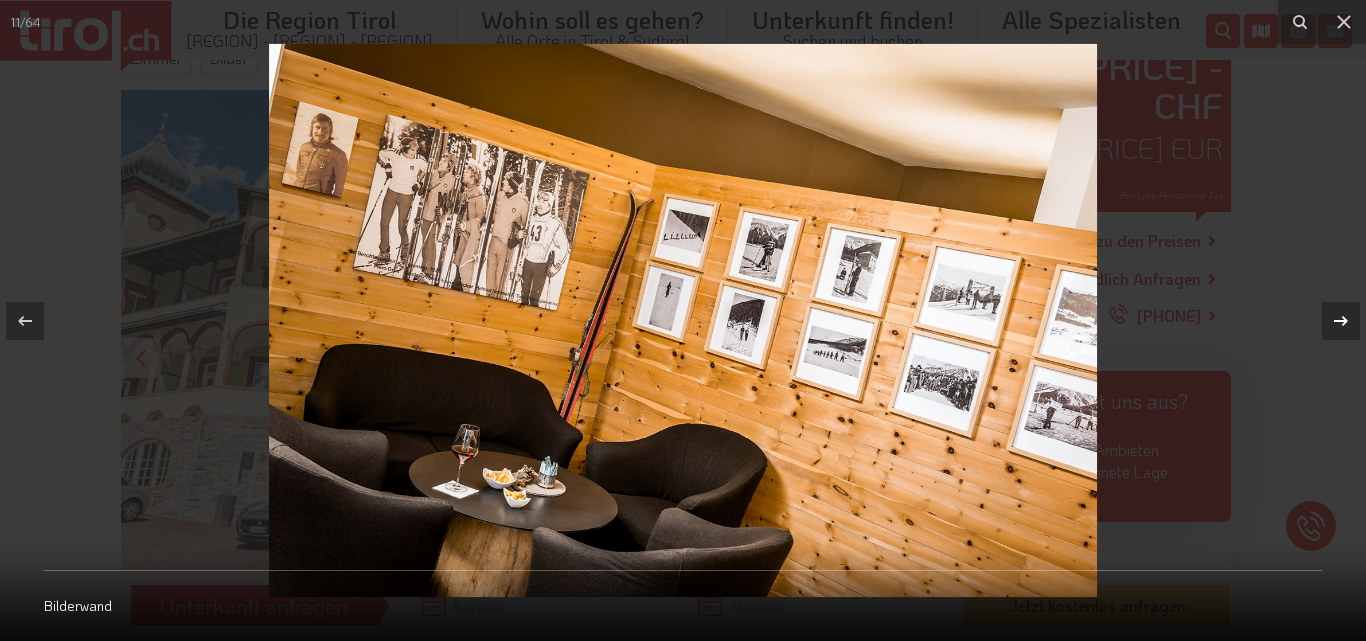 click at bounding box center (1331, 321) 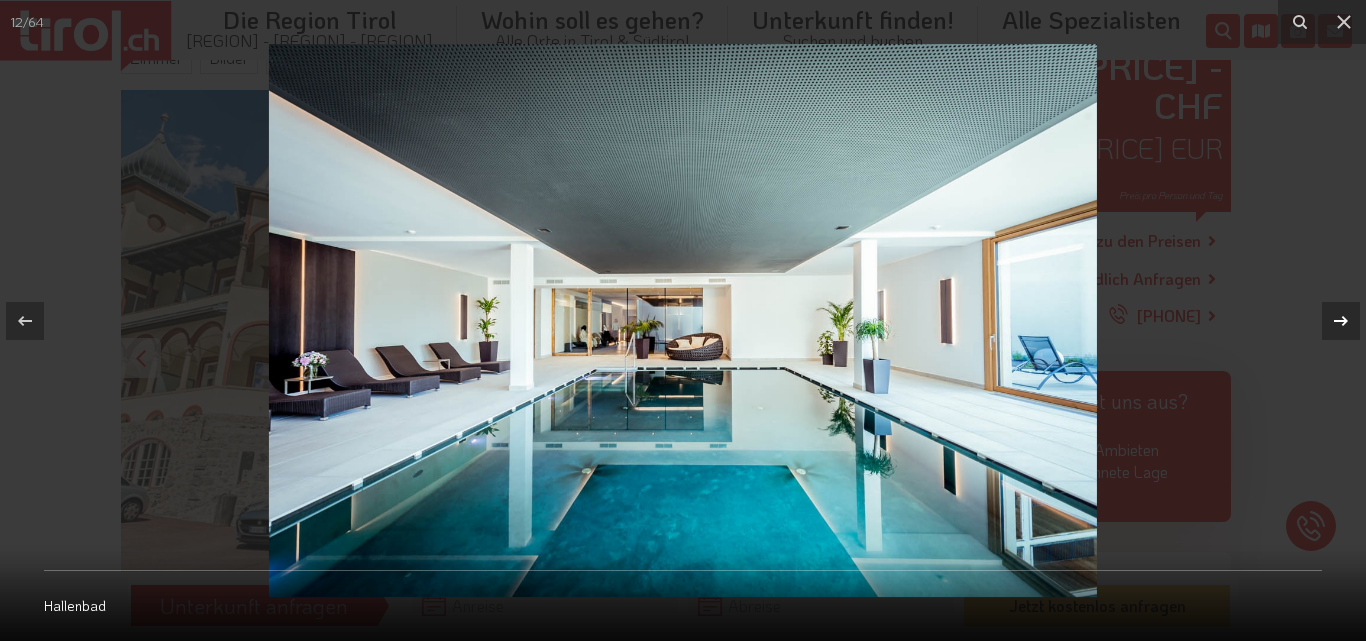click at bounding box center (1331, 321) 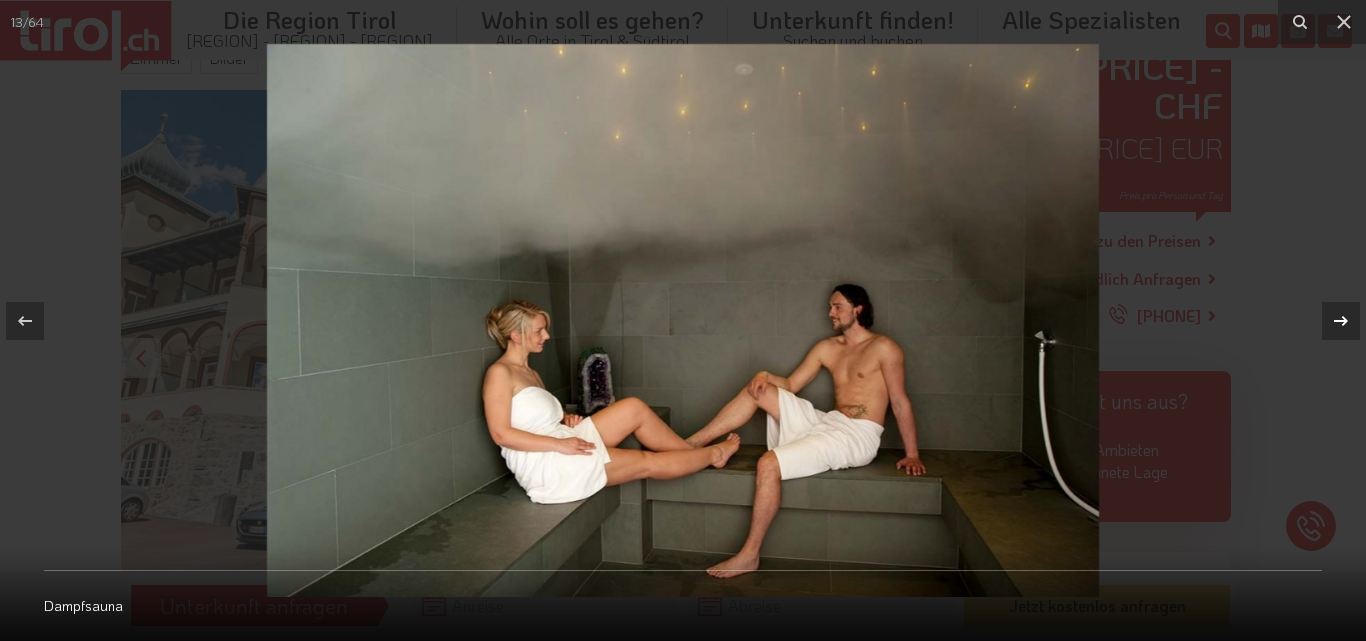 click at bounding box center (1331, 321) 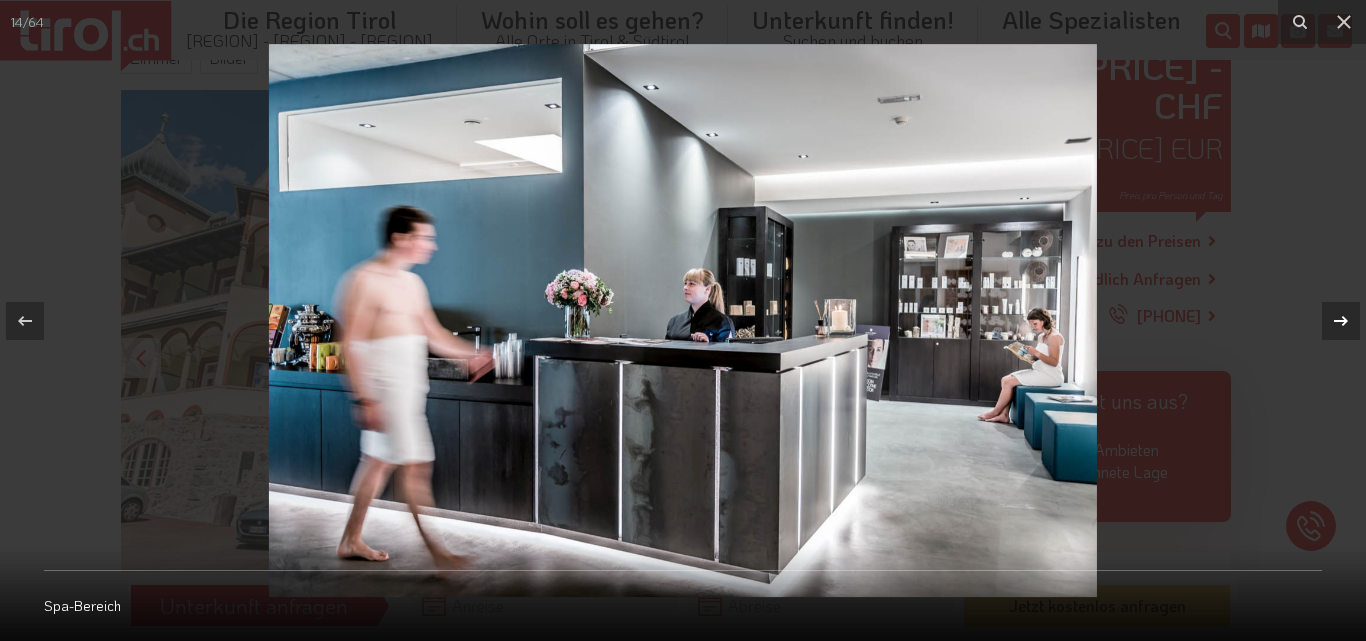 click at bounding box center [1331, 321] 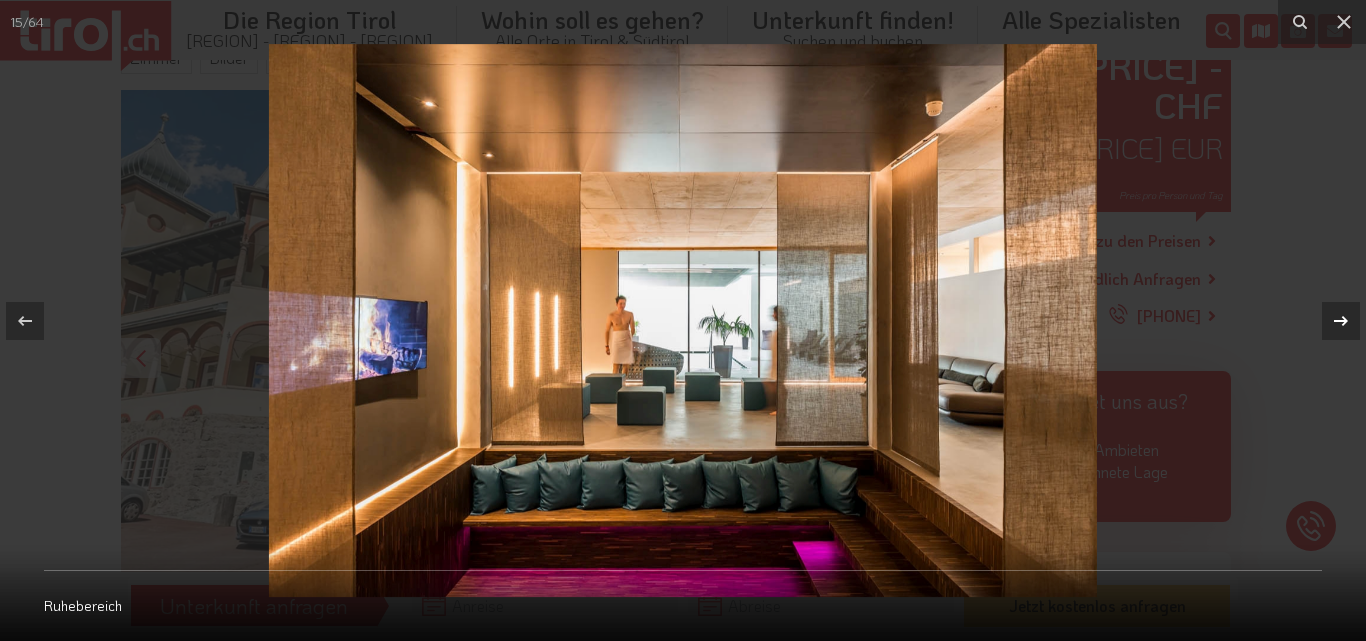 click at bounding box center (1331, 321) 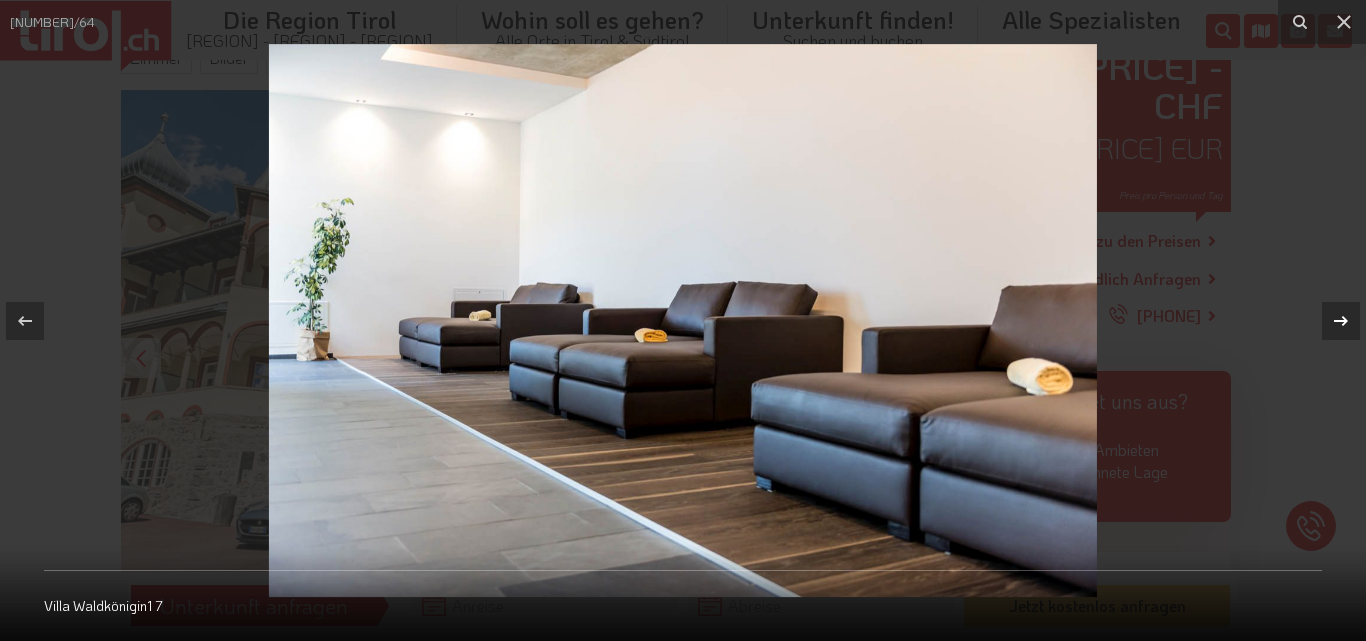 click at bounding box center [1331, 321] 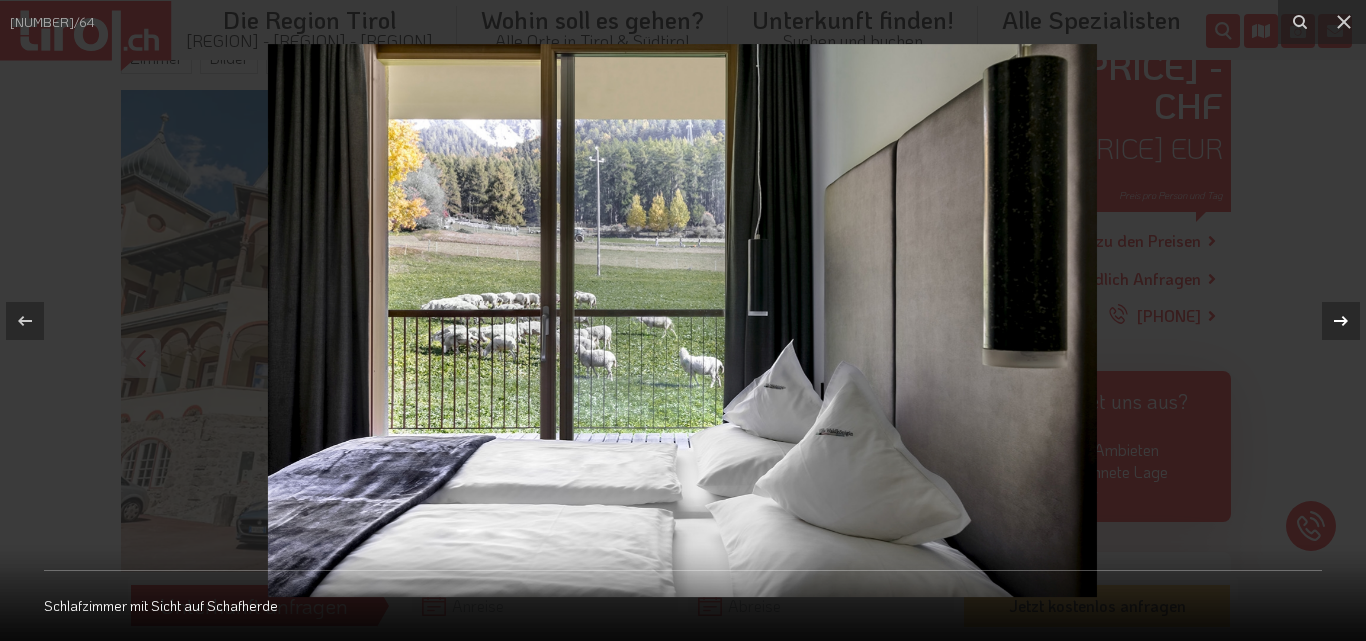 click at bounding box center [1331, 321] 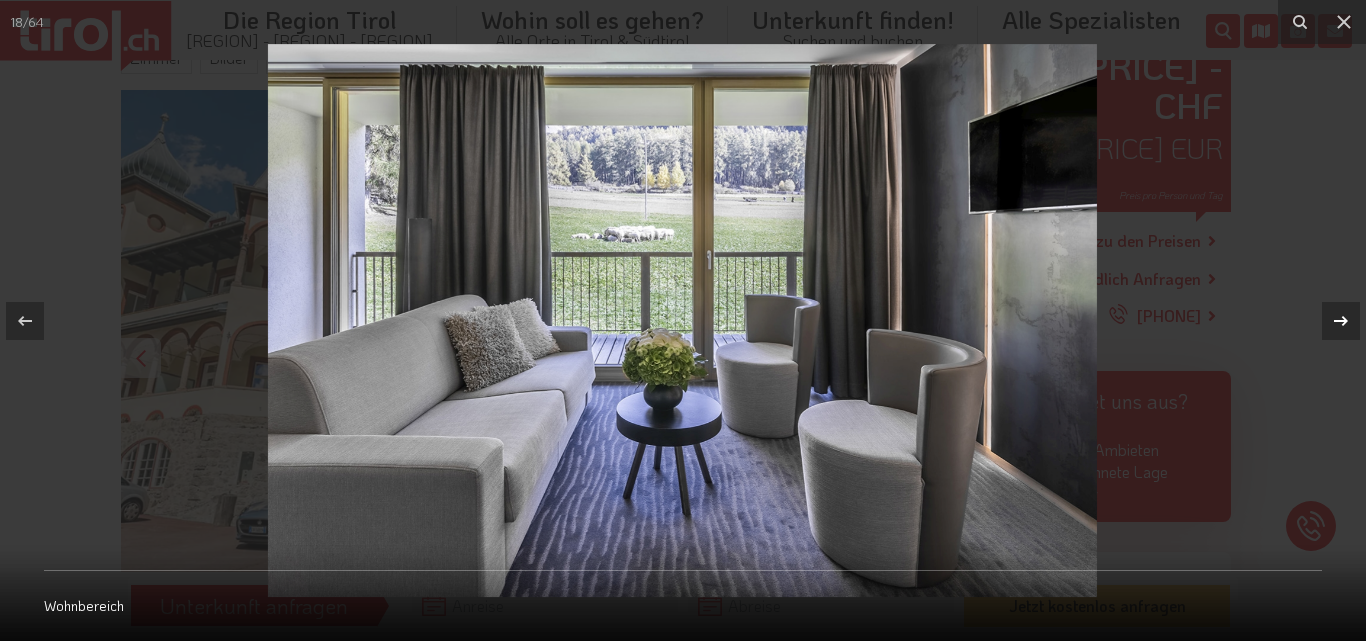 click at bounding box center [1331, 321] 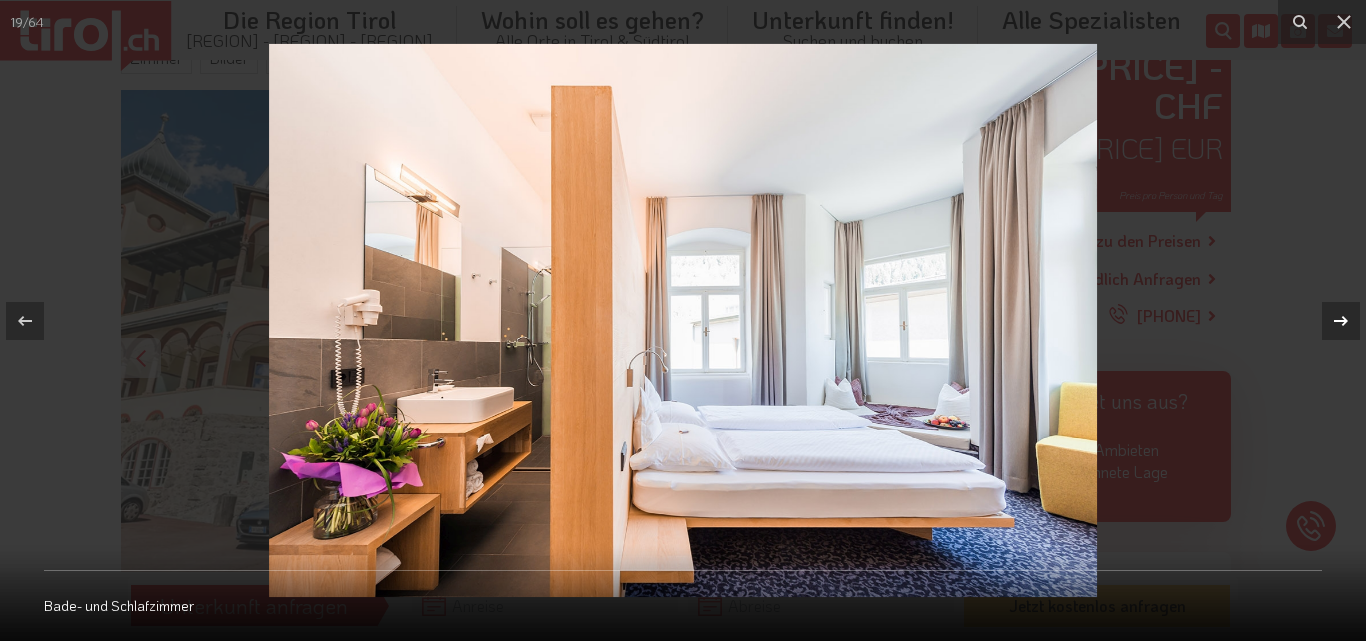 click at bounding box center (1331, 321) 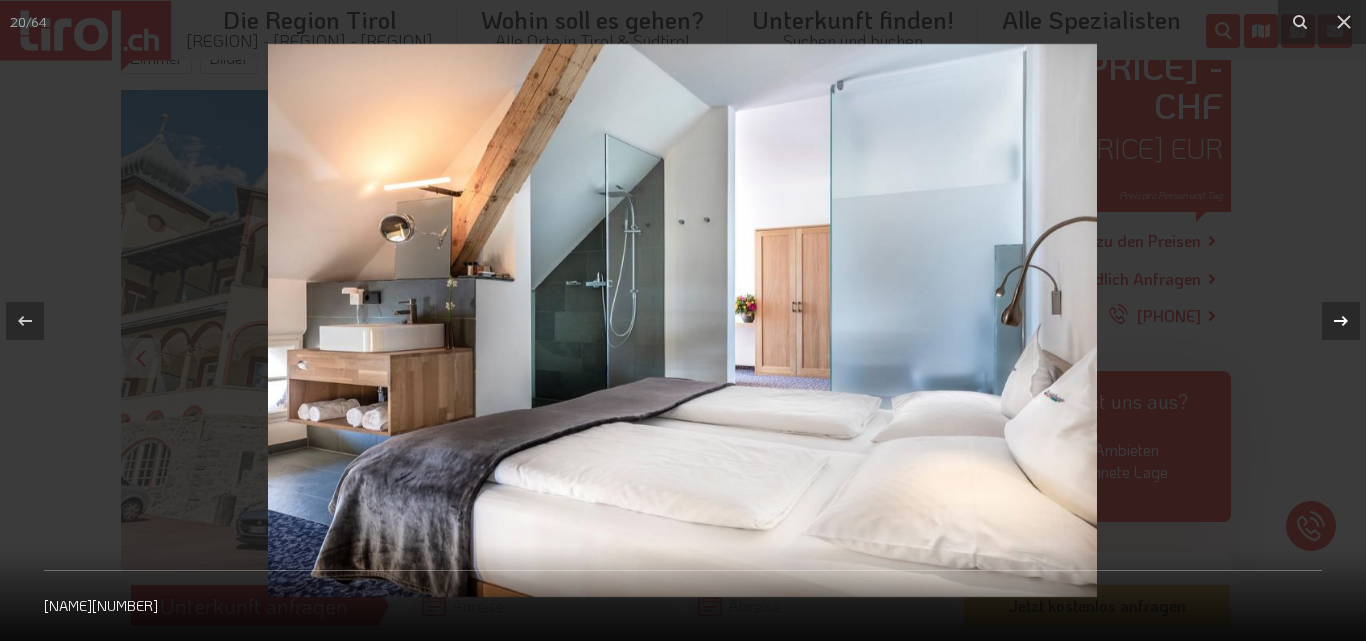 click at bounding box center [1331, 321] 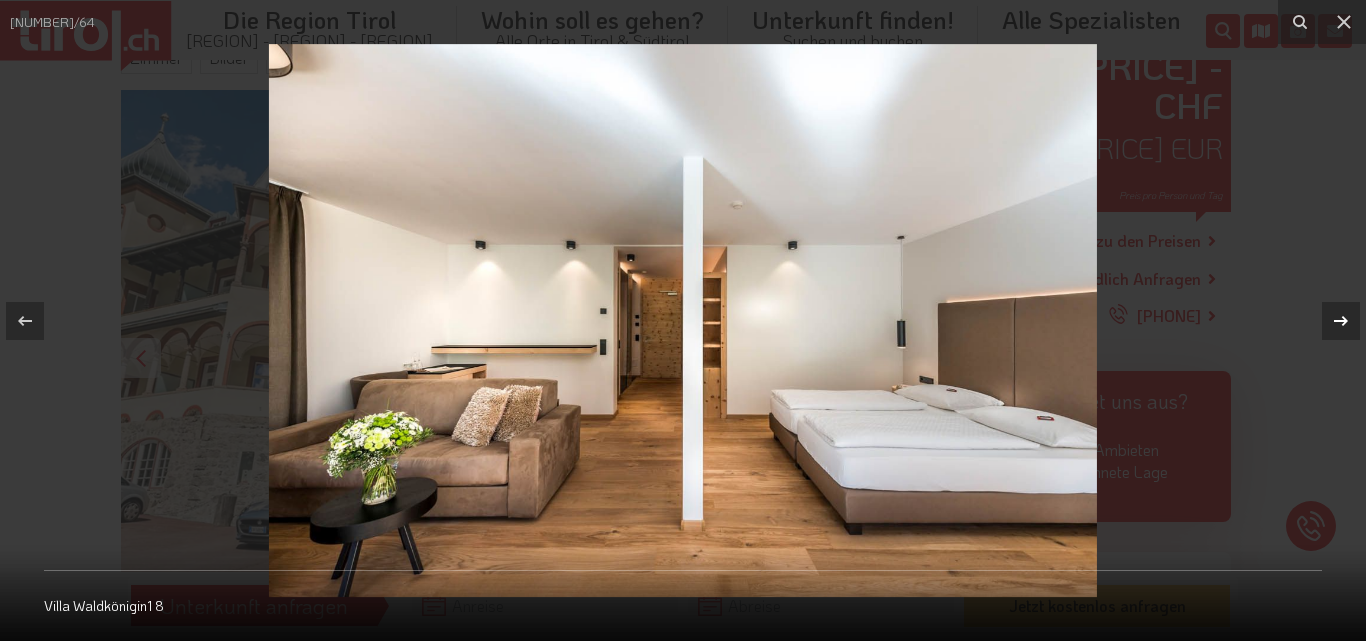 click at bounding box center [1331, 321] 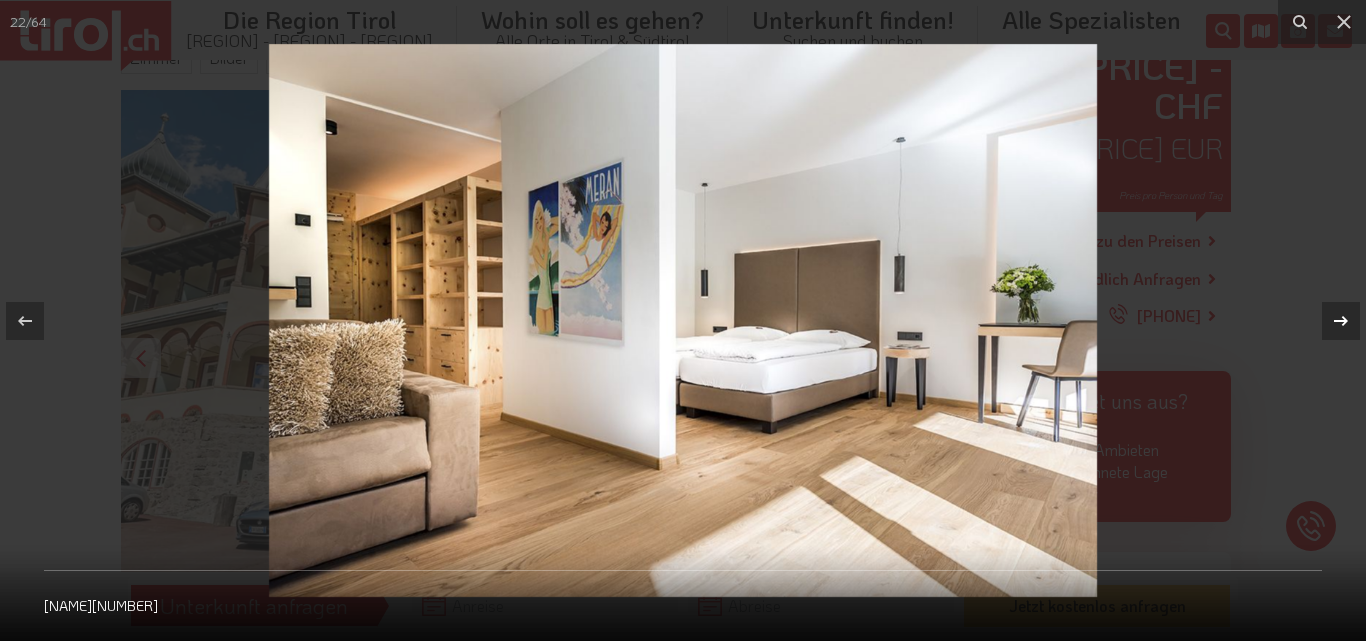 click at bounding box center [1341, 320] 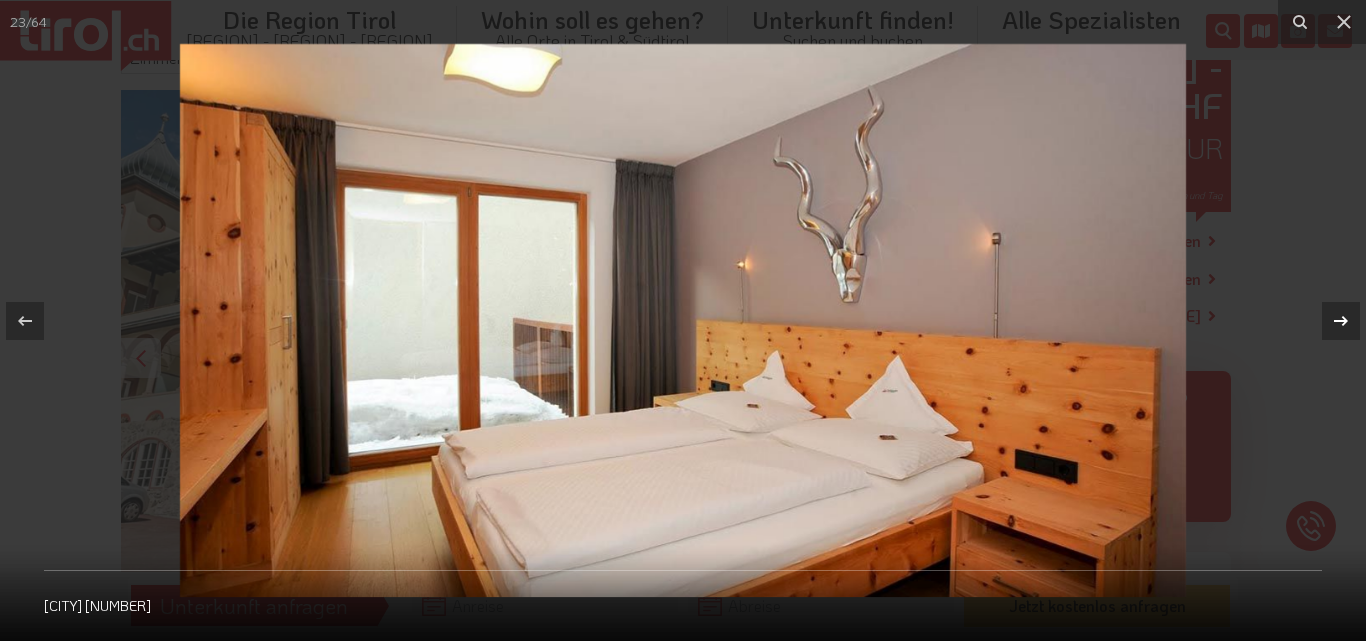click at bounding box center (1341, 321) 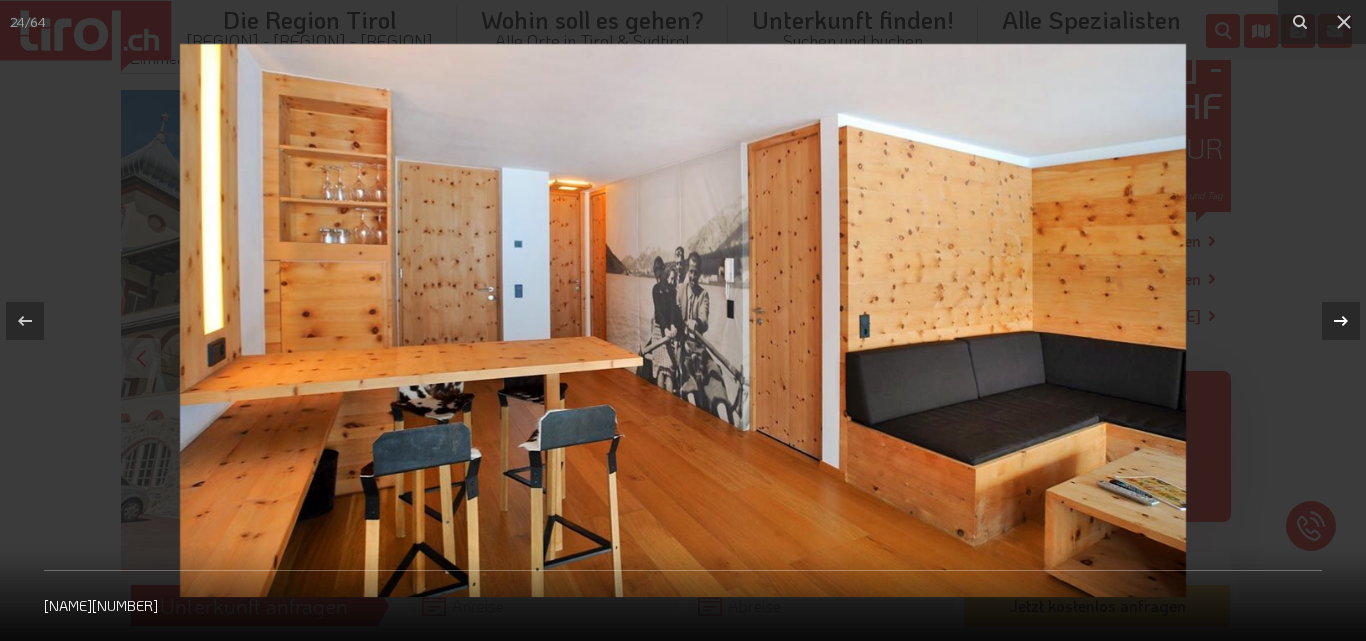 click at bounding box center [1341, 321] 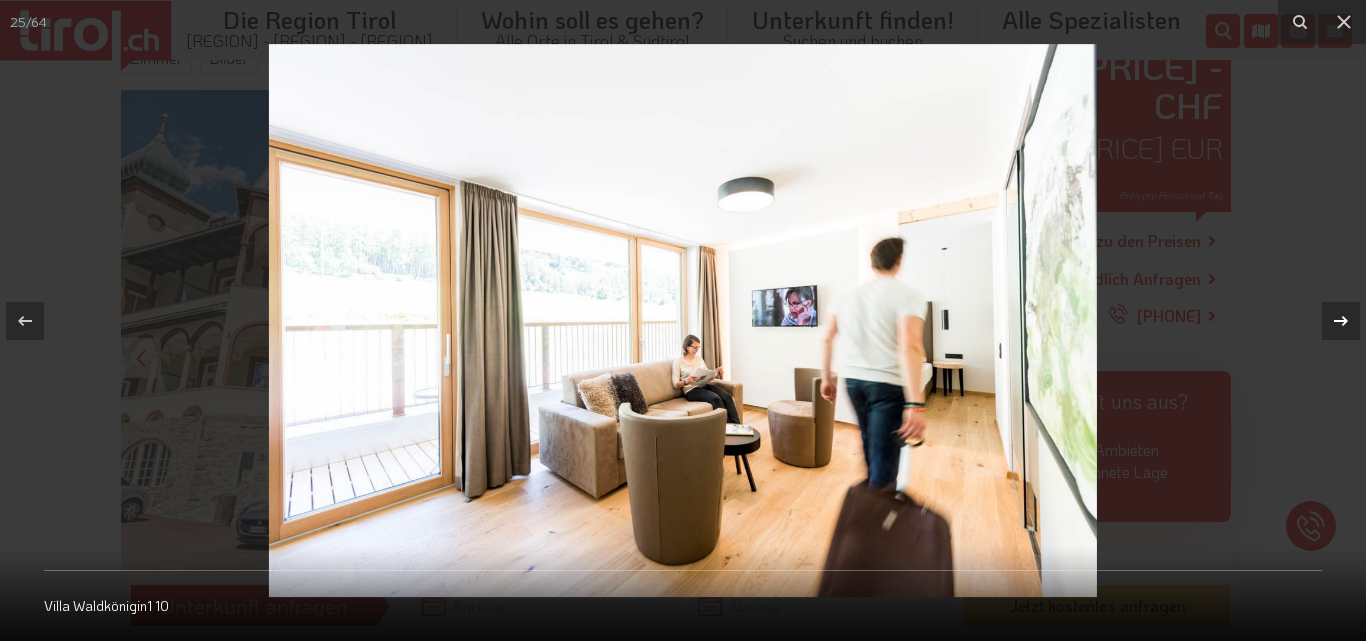click at bounding box center [1341, 321] 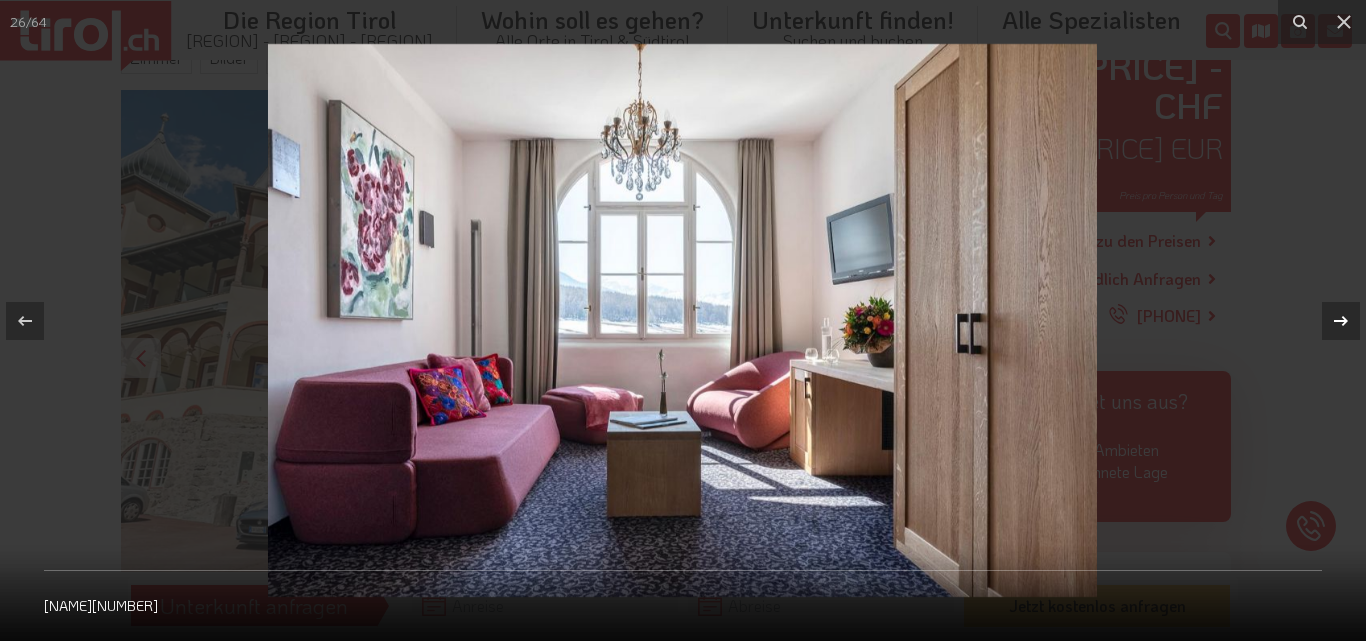 click at bounding box center (1341, 321) 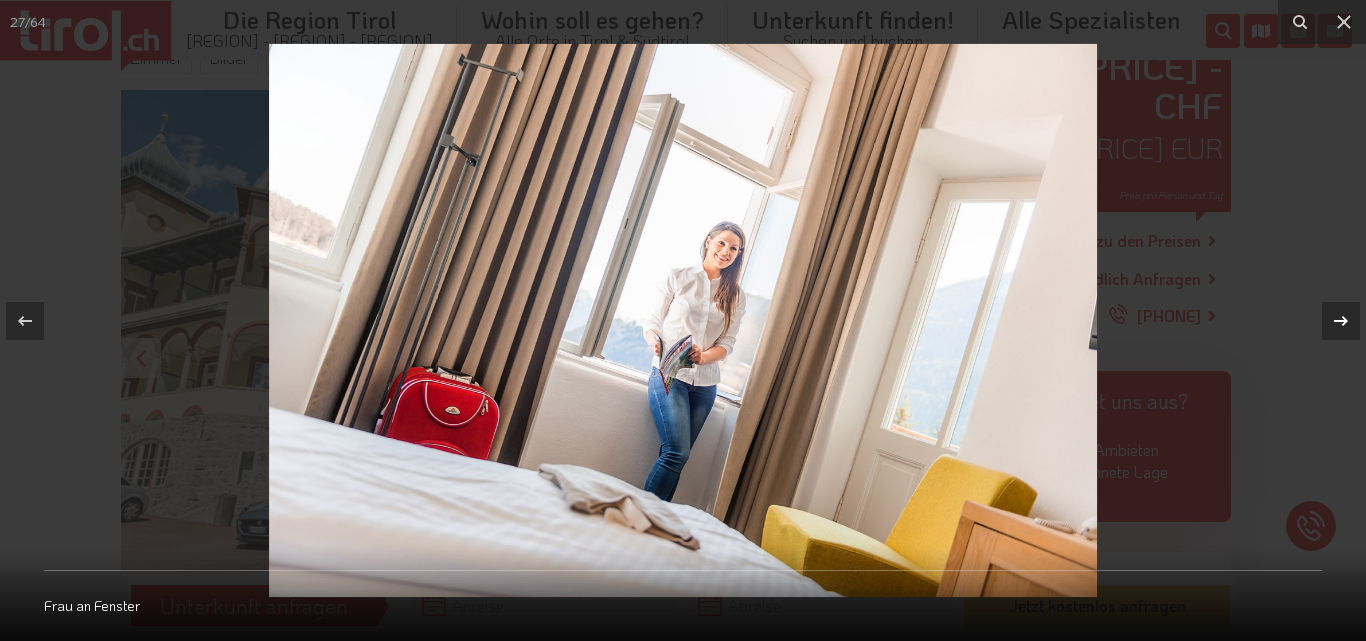 click at bounding box center (1341, 321) 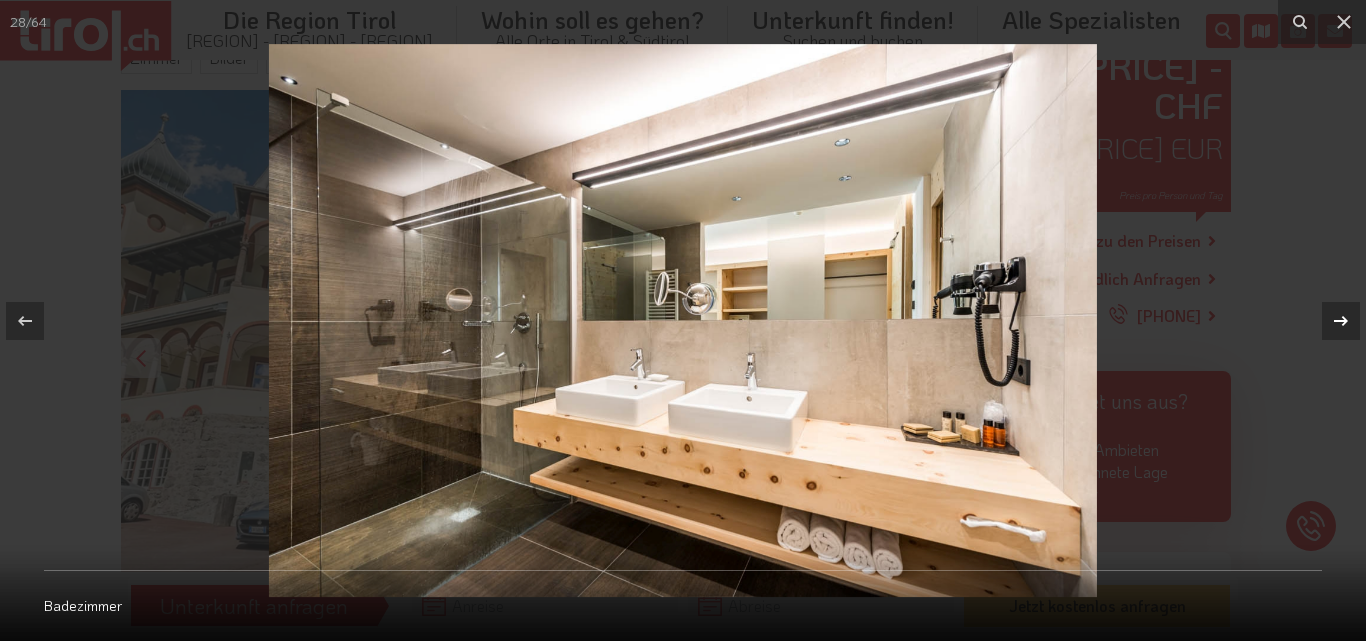 click at bounding box center (1341, 321) 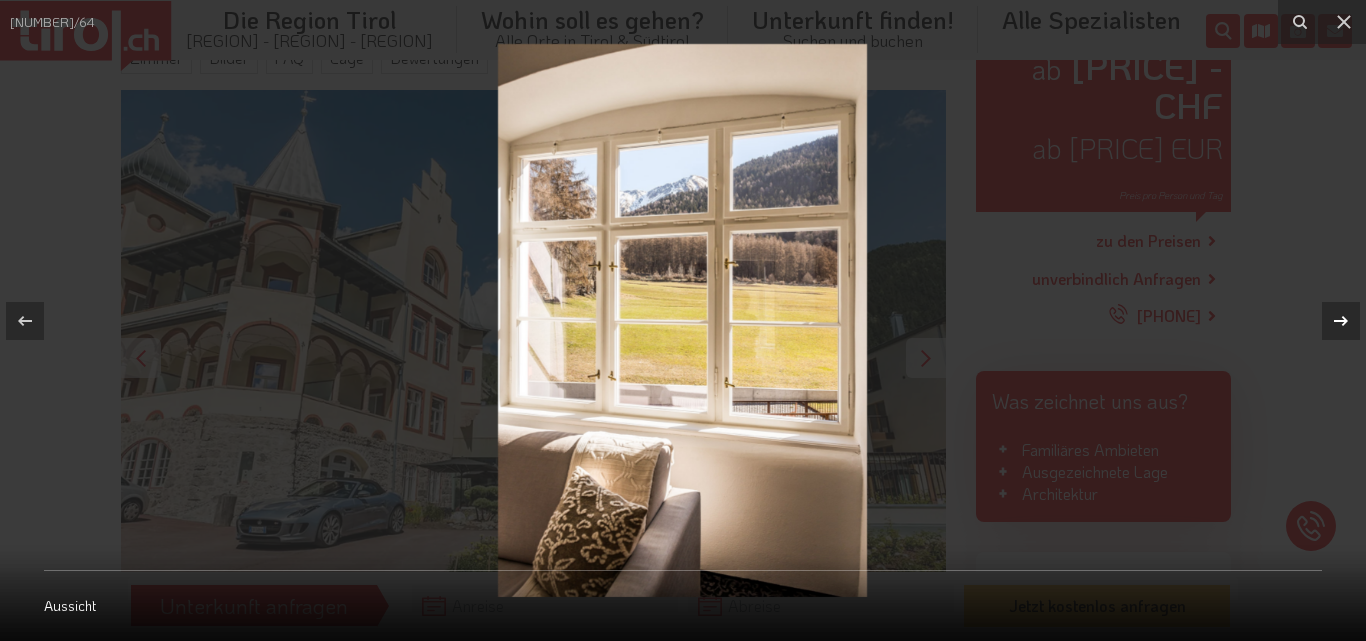 click at bounding box center [1341, 321] 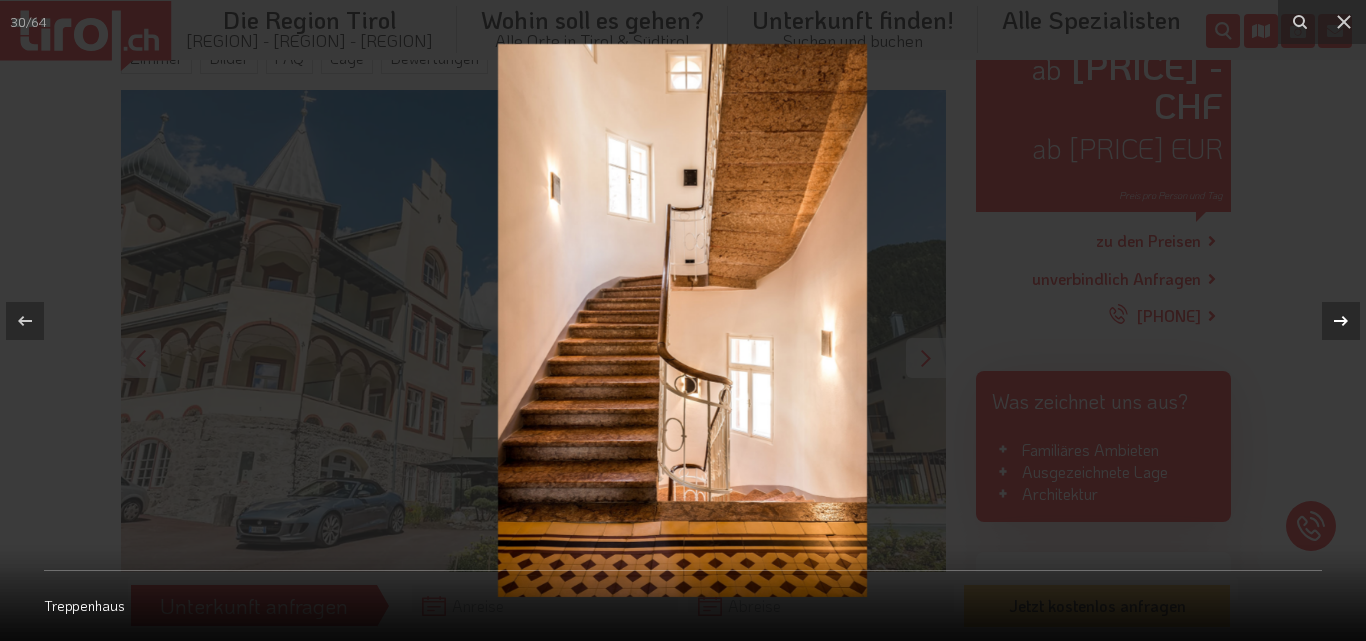 click at bounding box center [1341, 321] 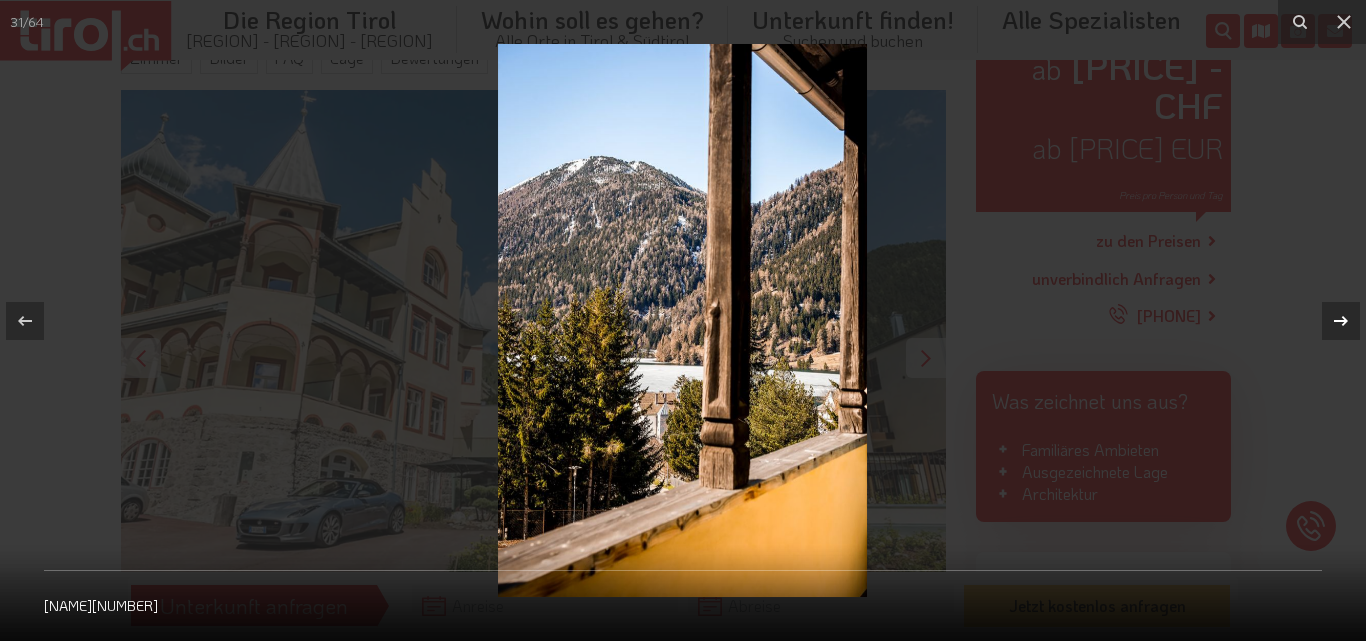 click at bounding box center [1341, 321] 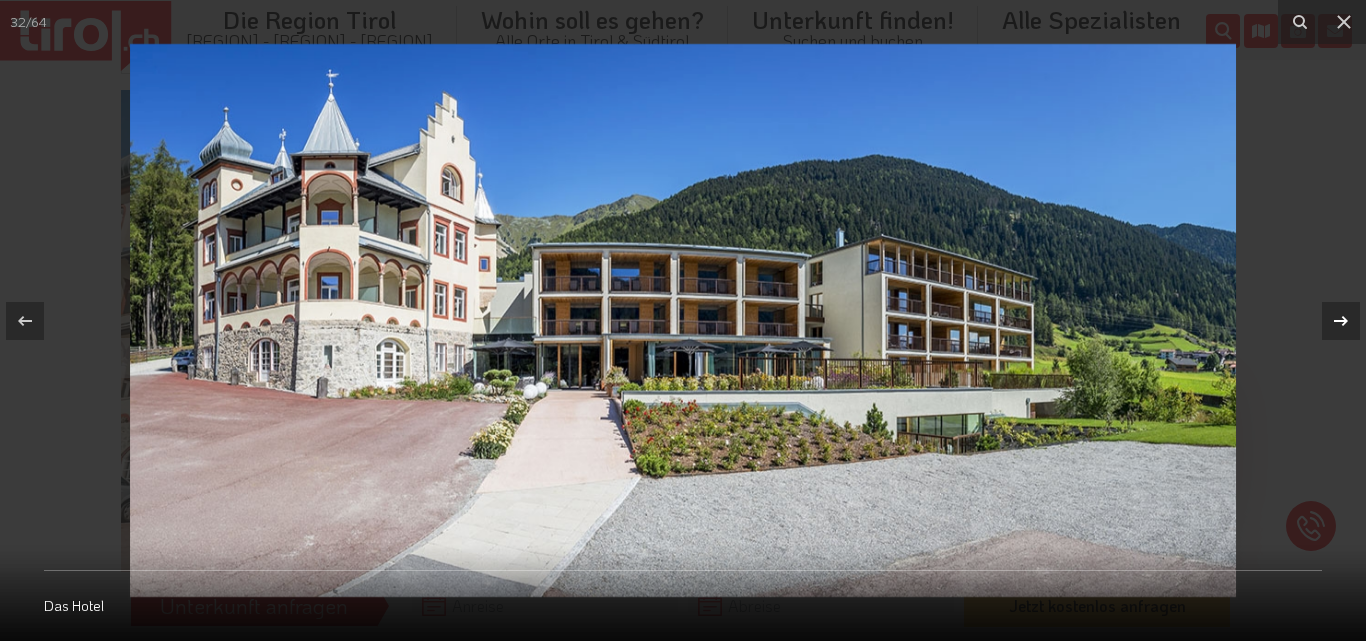 click at bounding box center (1341, 321) 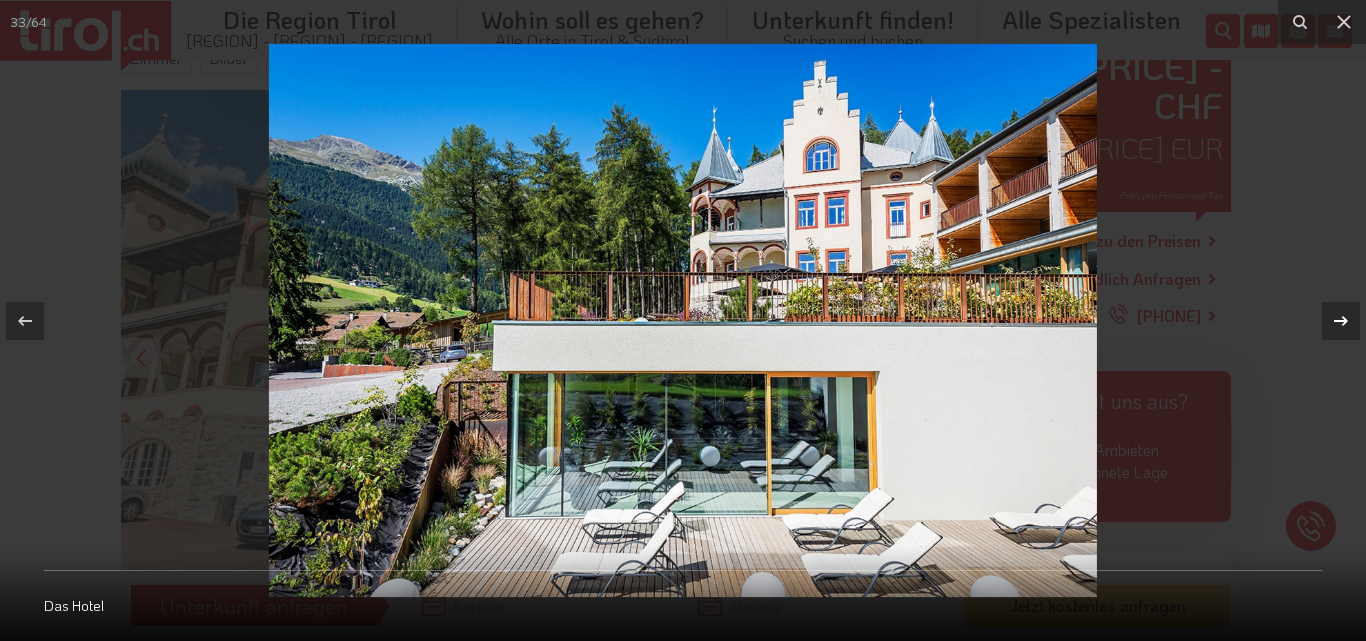 click at bounding box center (1341, 321) 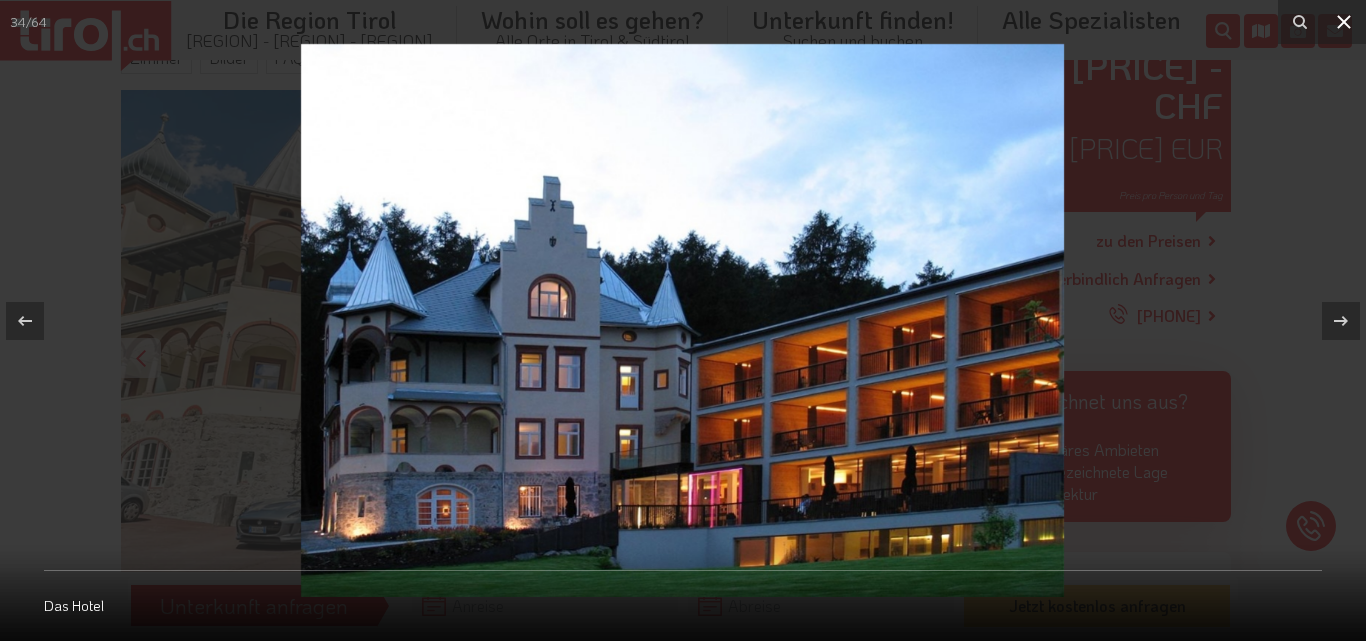 drag, startPoint x: 1336, startPoint y: 24, endPoint x: 1344, endPoint y: 31, distance: 10.630146 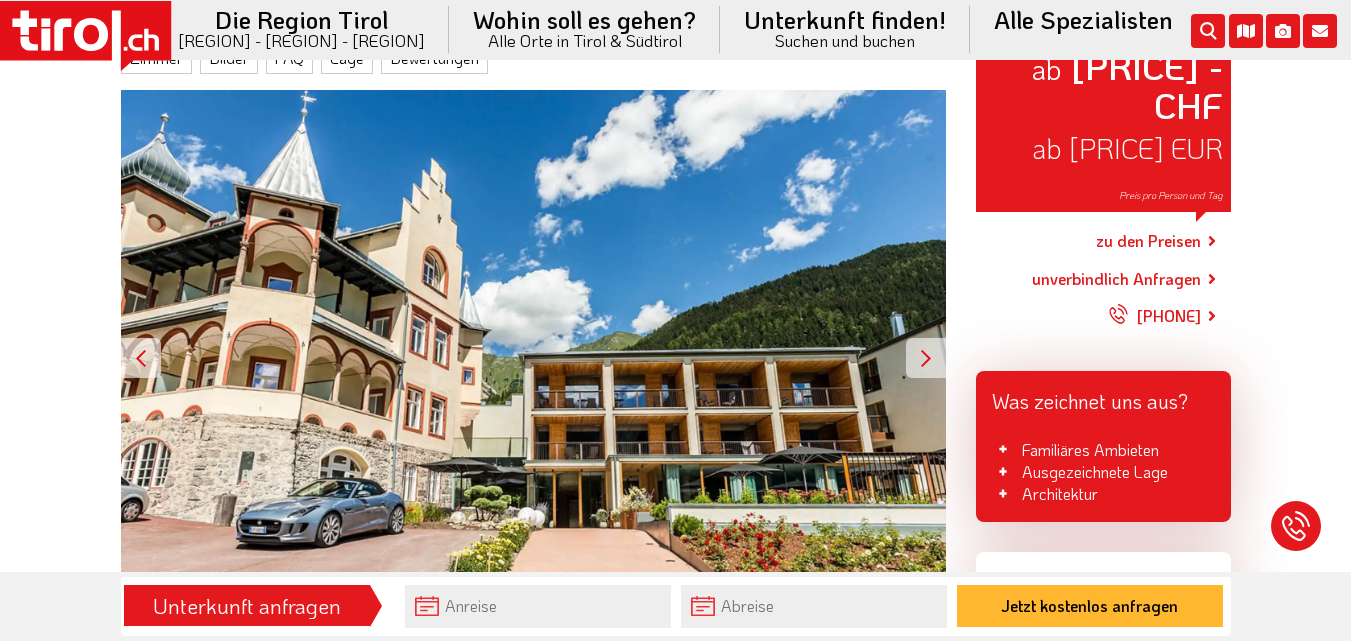 scroll, scrollTop: 500, scrollLeft: 0, axis: vertical 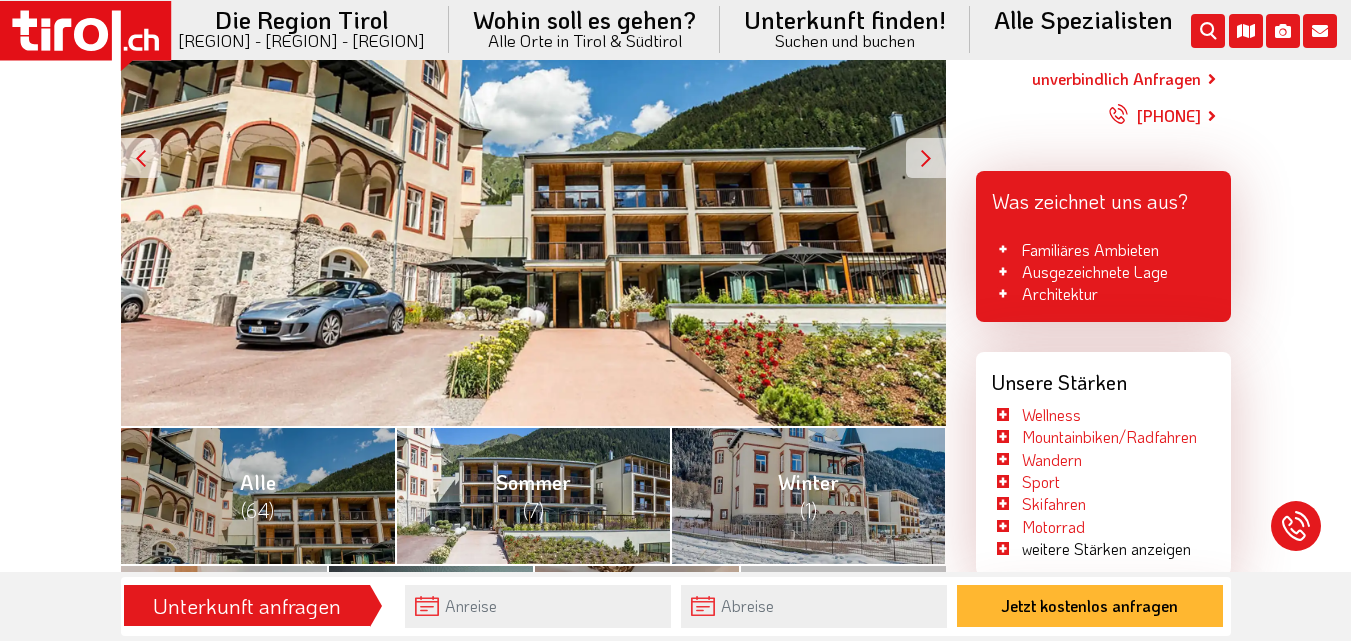 click on "(7)" at bounding box center [533, 510] 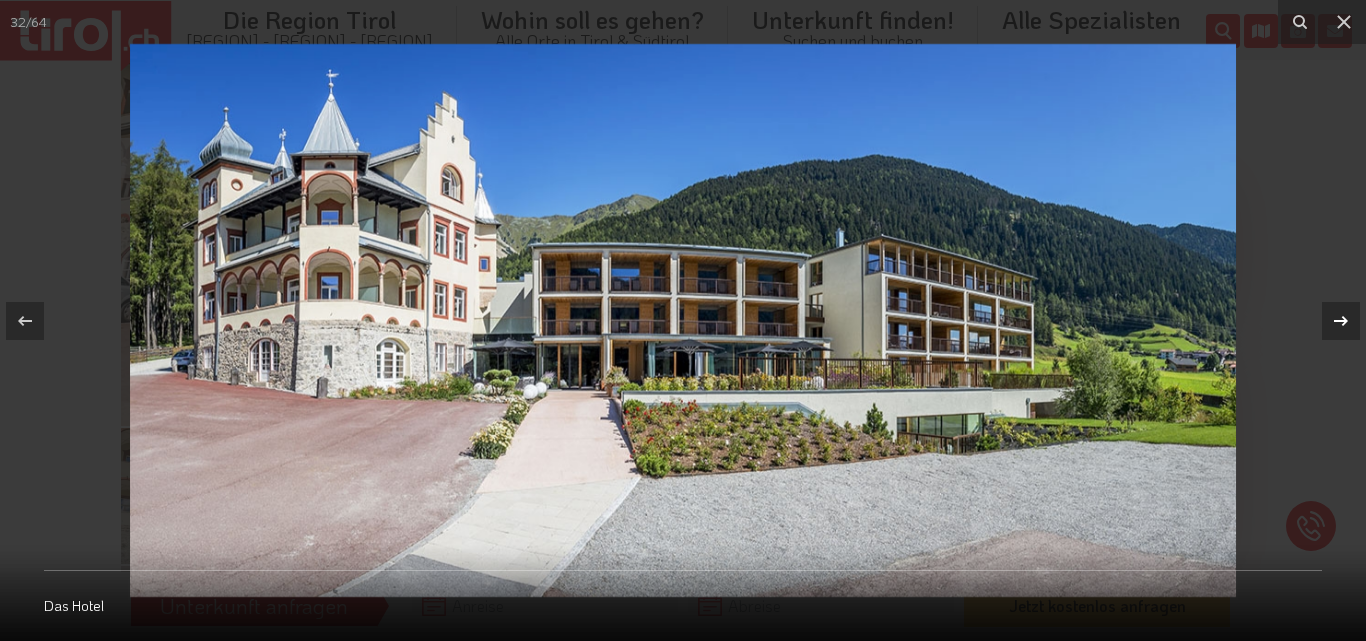 click at bounding box center (1341, 321) 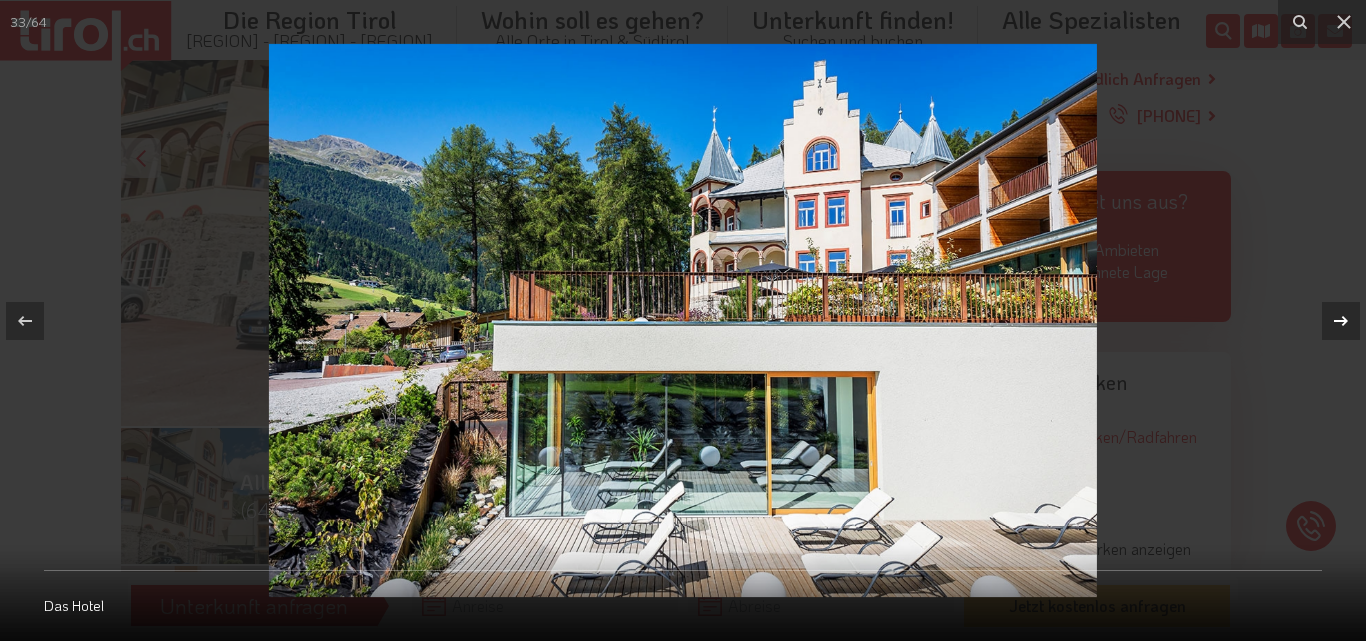 click at bounding box center (1341, 321) 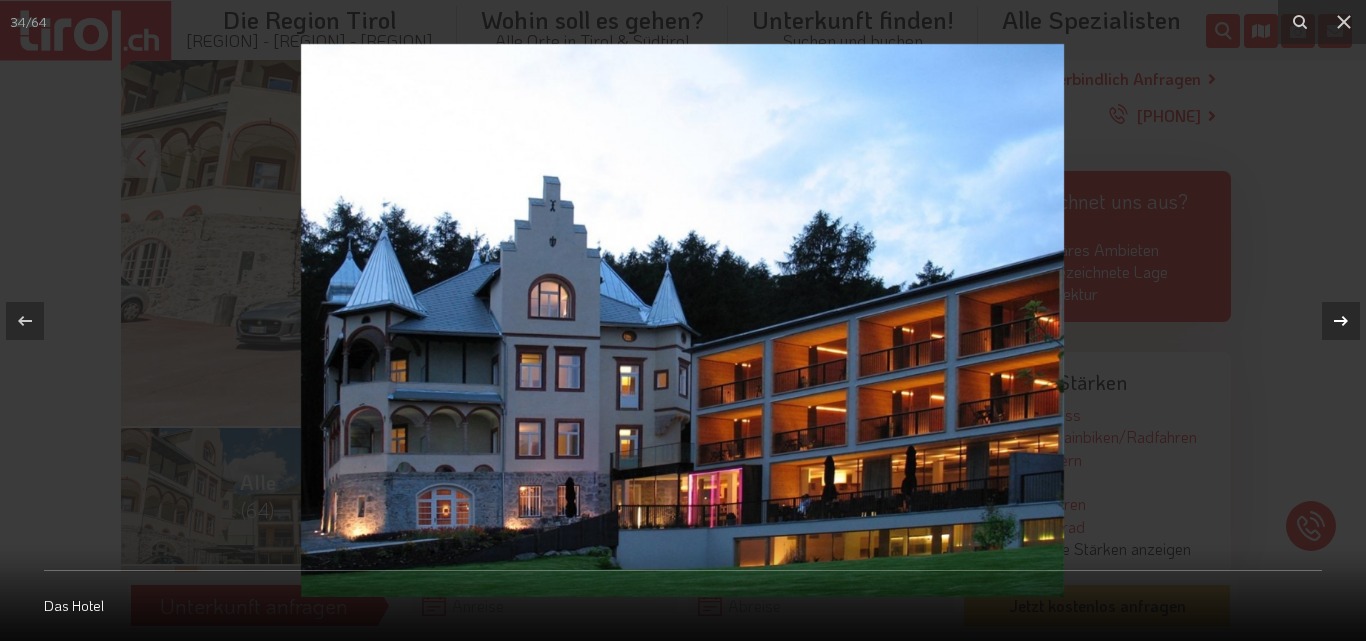 click at bounding box center [1341, 321] 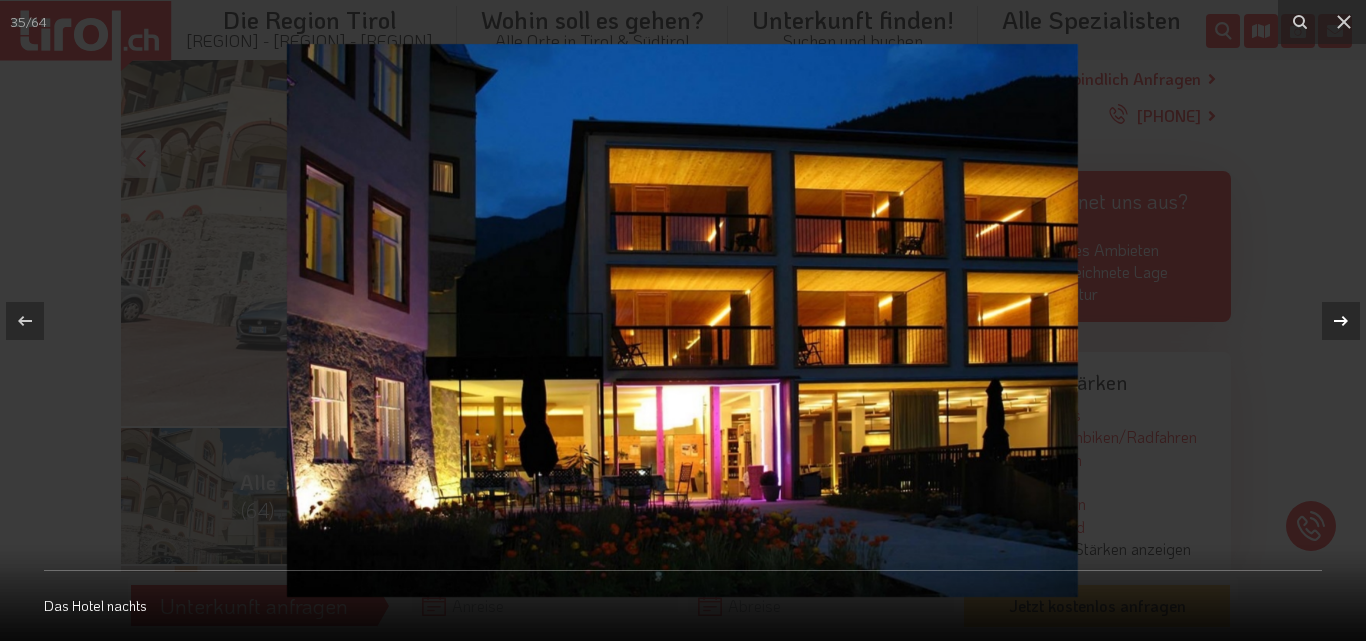 click at bounding box center [1341, 321] 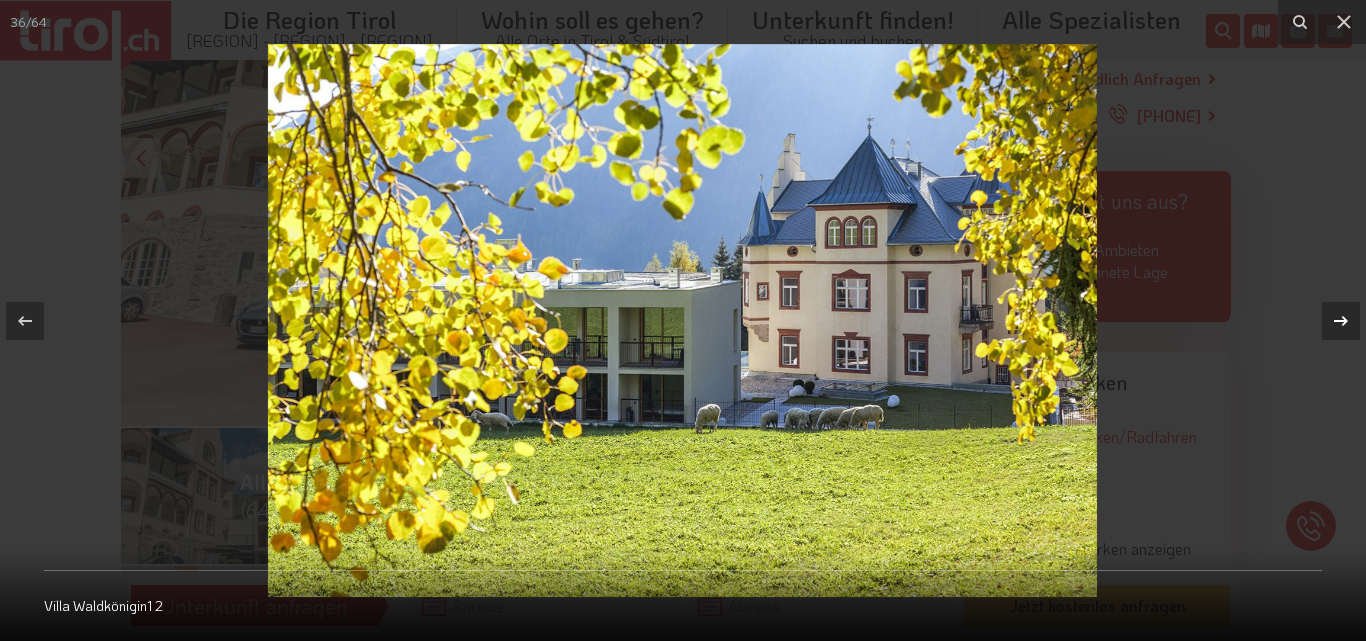 click at bounding box center (1341, 321) 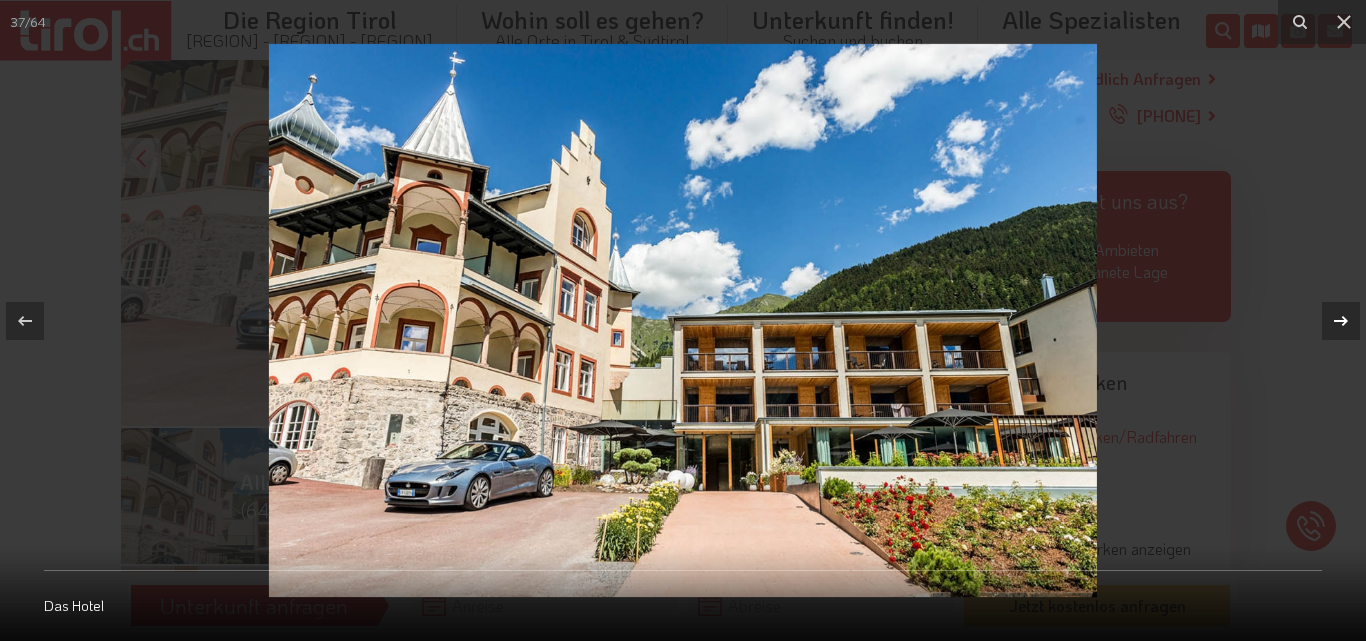 click at bounding box center [1331, 321] 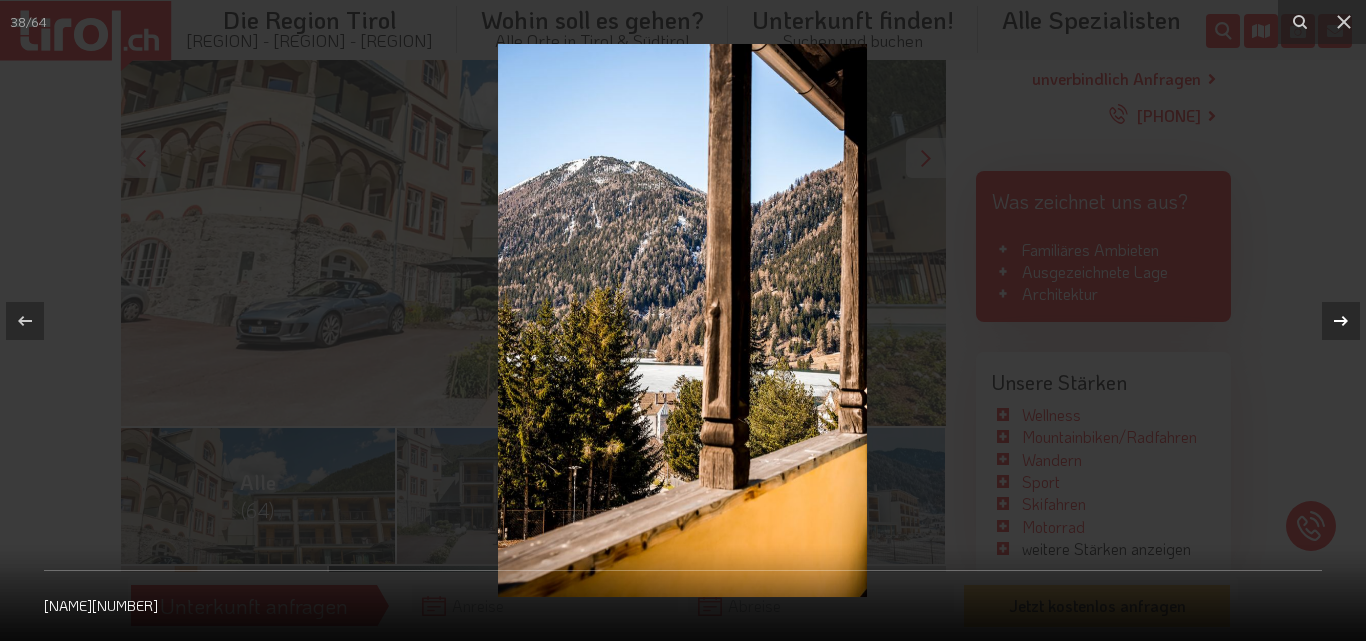 click at bounding box center (1331, 321) 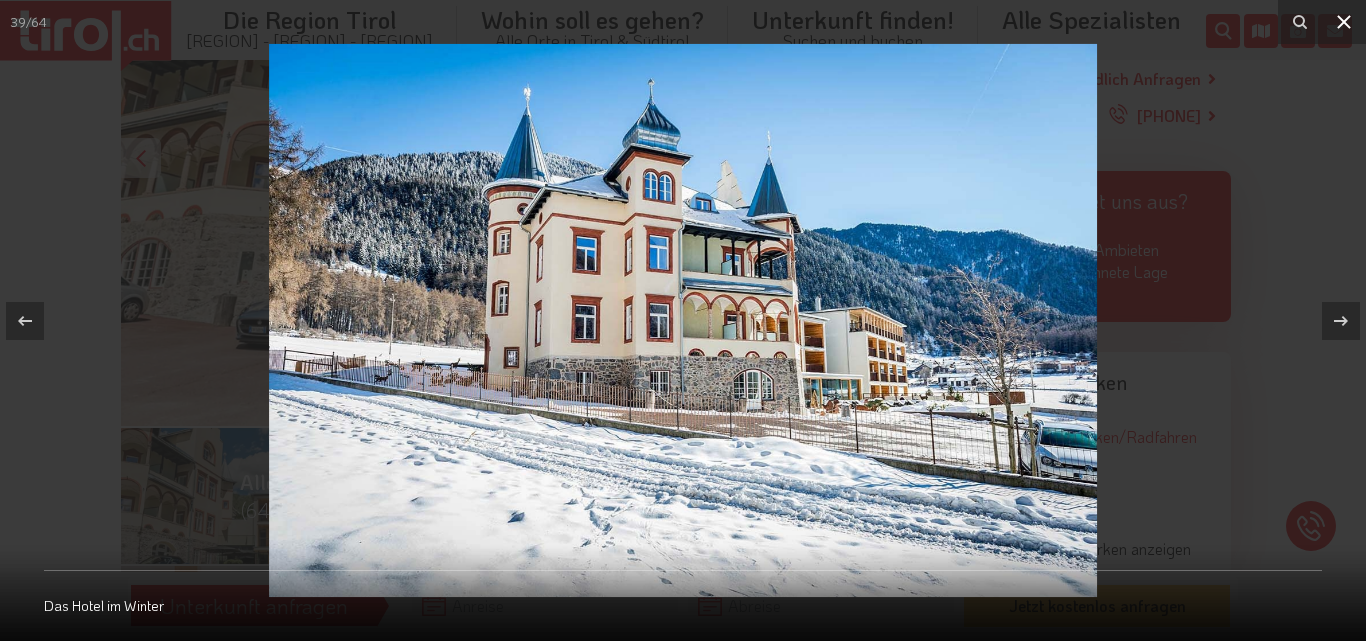 click at bounding box center [1344, 22] 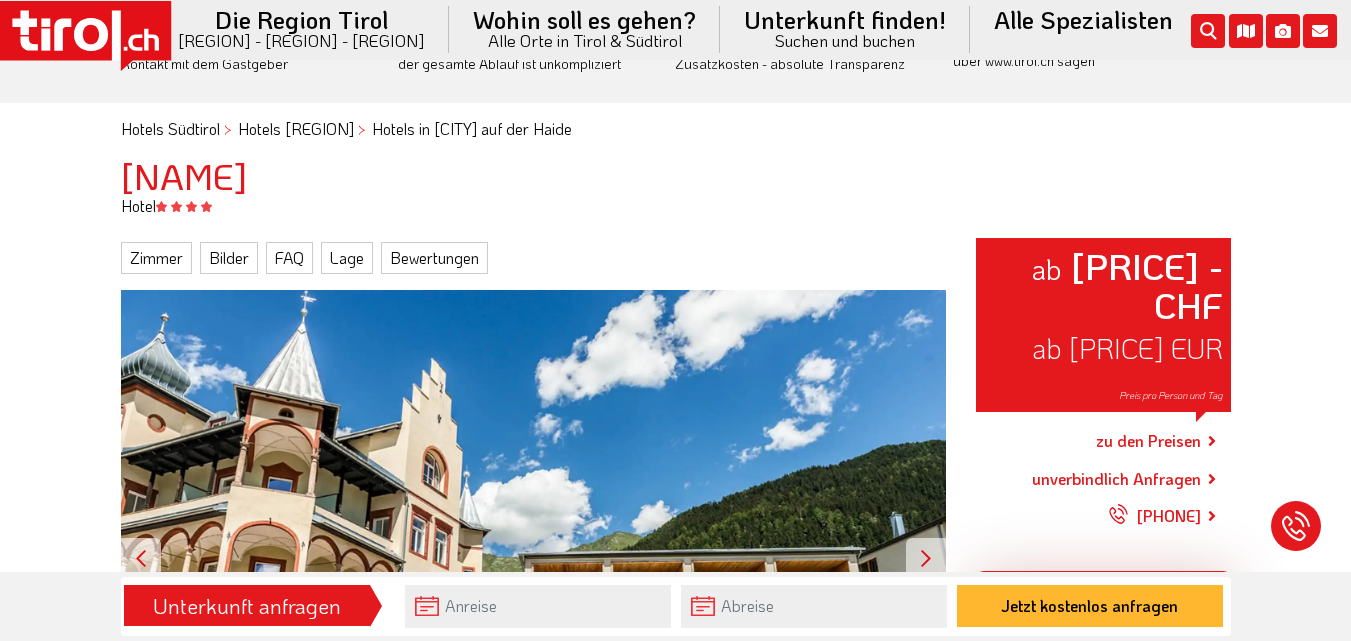 scroll, scrollTop: 0, scrollLeft: 0, axis: both 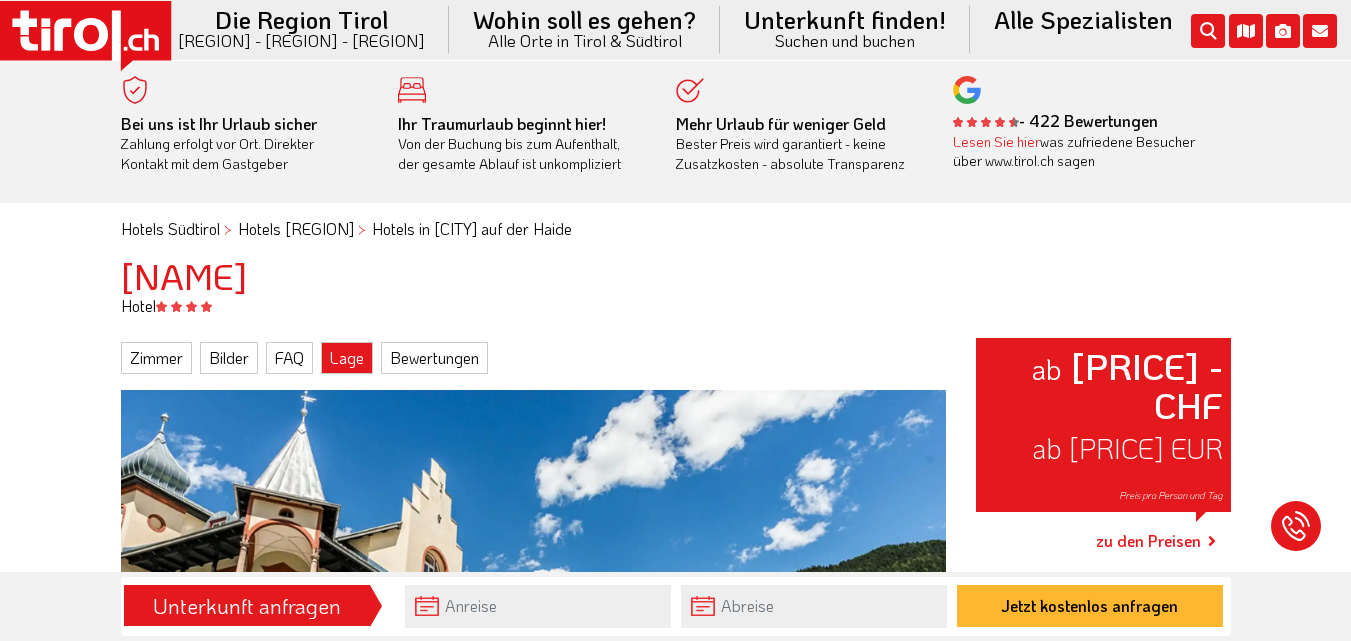click on "Lage" at bounding box center (347, 358) 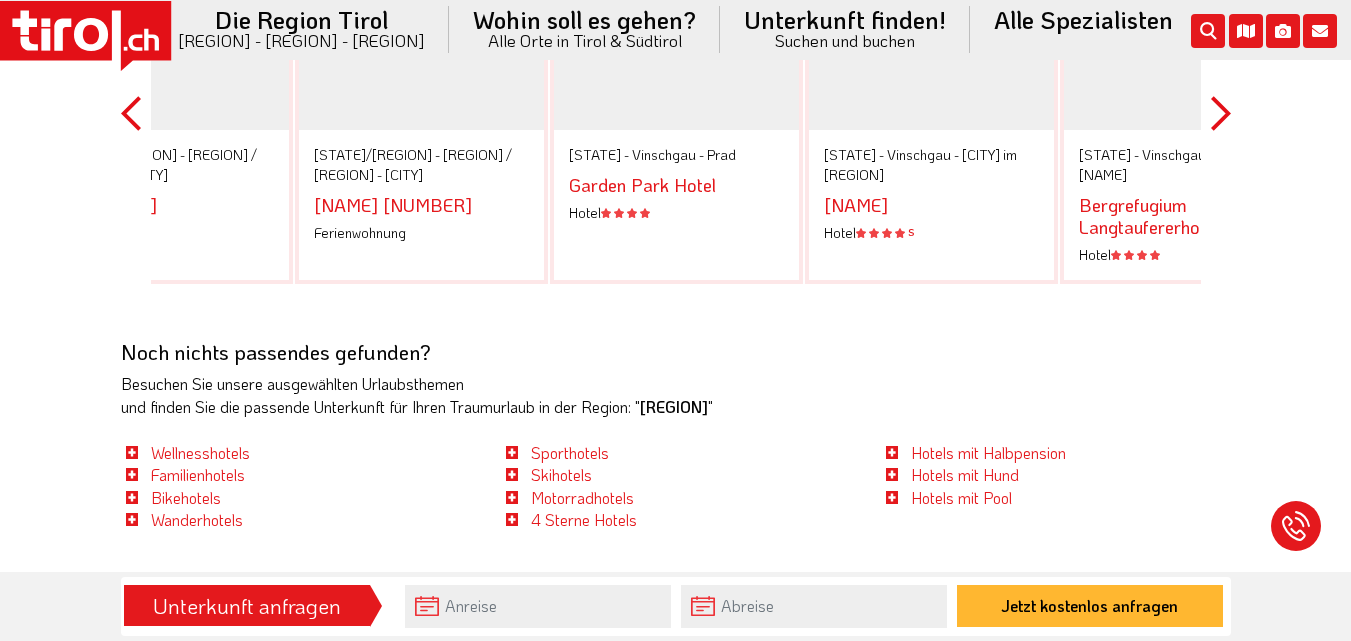 scroll, scrollTop: 4785, scrollLeft: 0, axis: vertical 